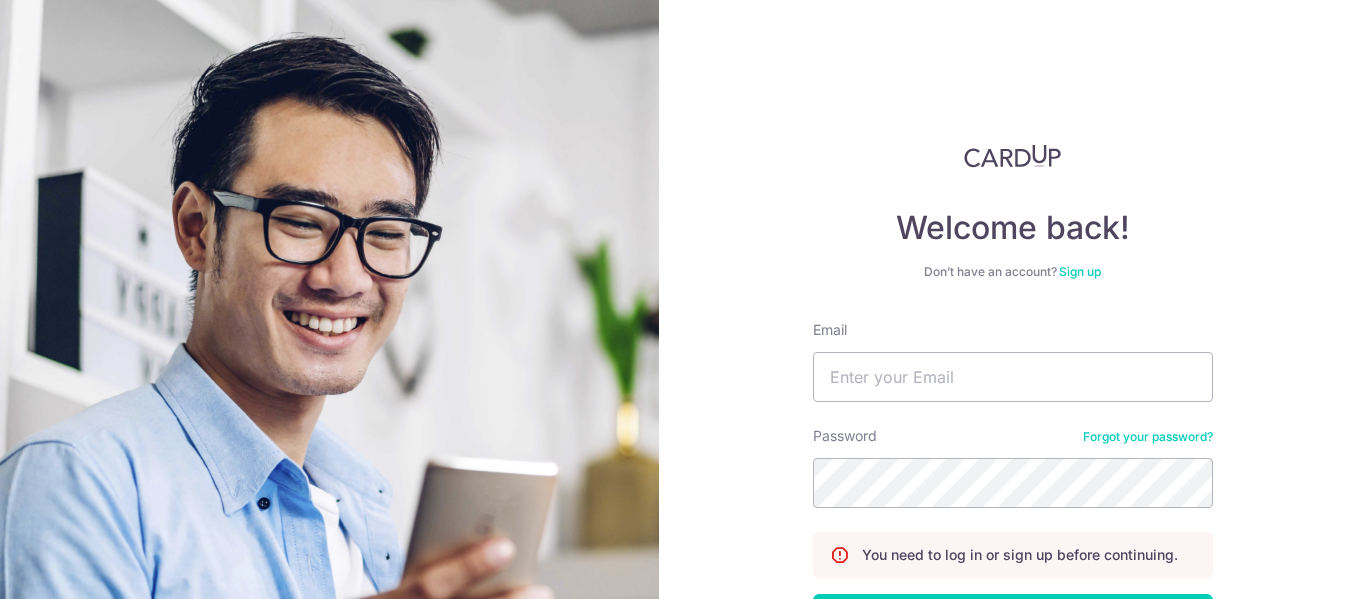 scroll, scrollTop: 0, scrollLeft: 0, axis: both 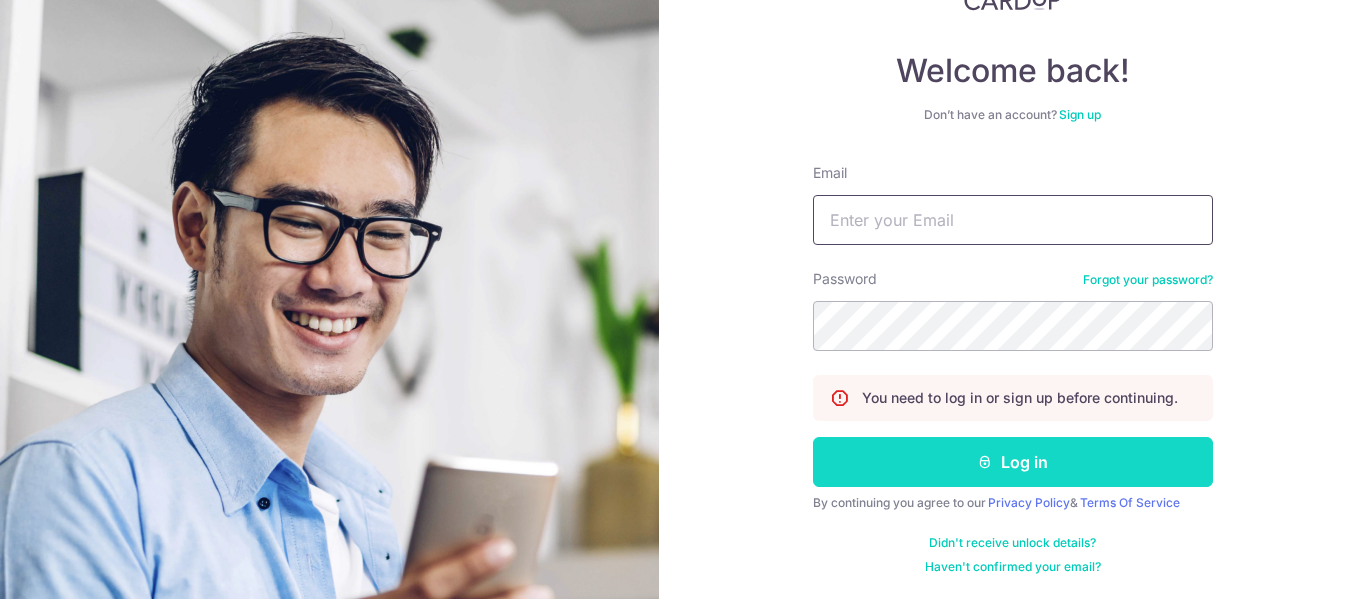 type on "[EMAIL]@example.com" 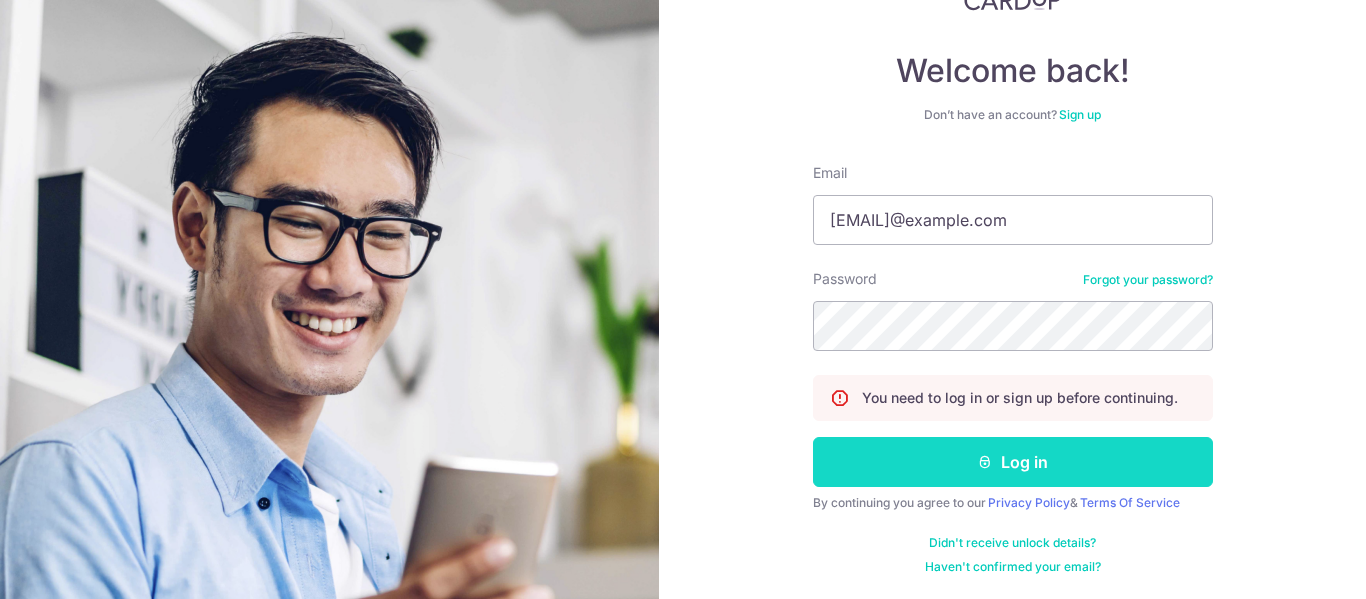 click on "Log in" at bounding box center (1013, 462) 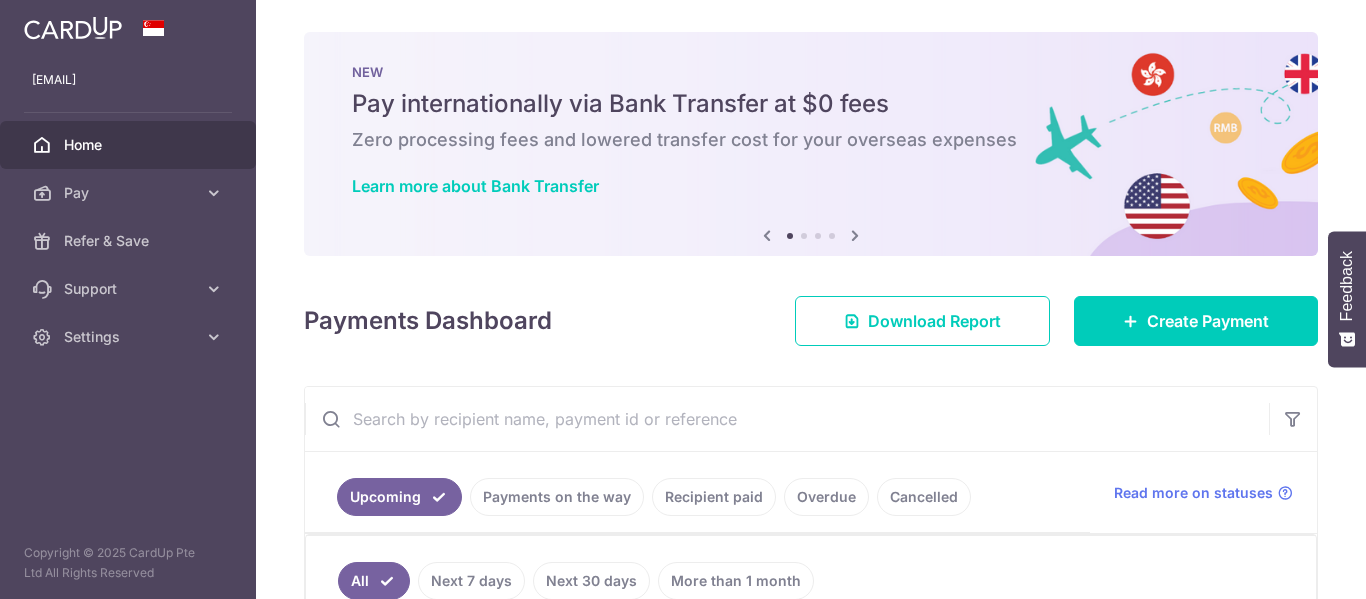 scroll, scrollTop: 0, scrollLeft: 0, axis: both 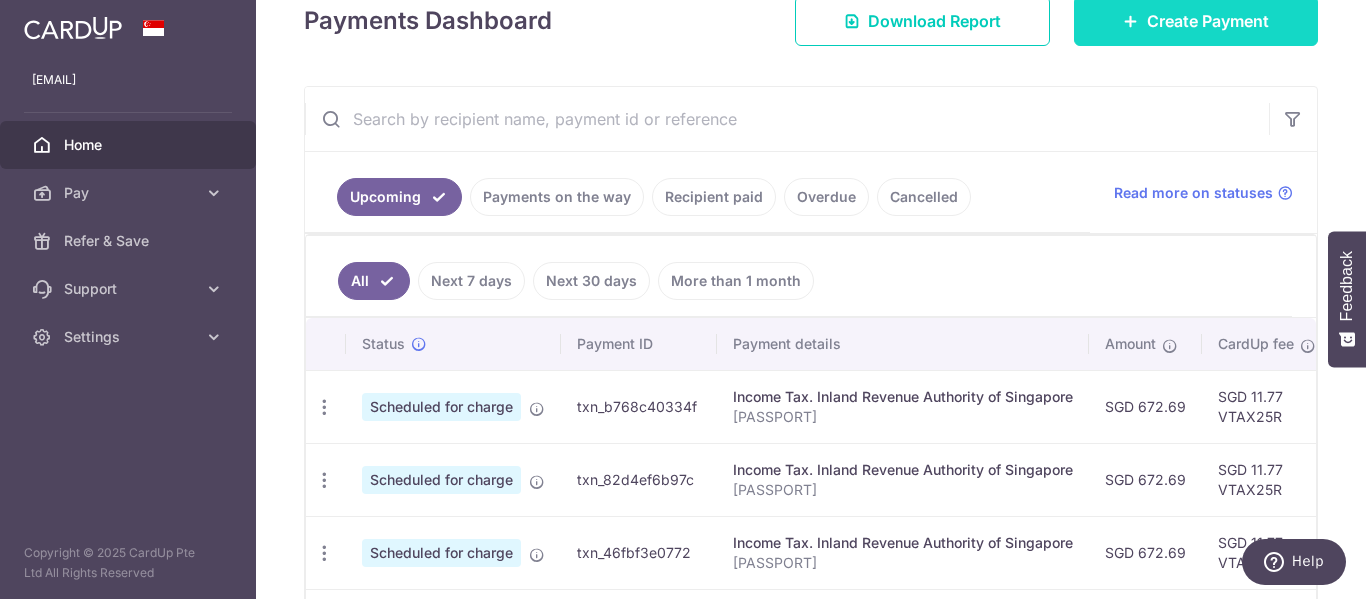click on "Create Payment" at bounding box center (1208, 21) 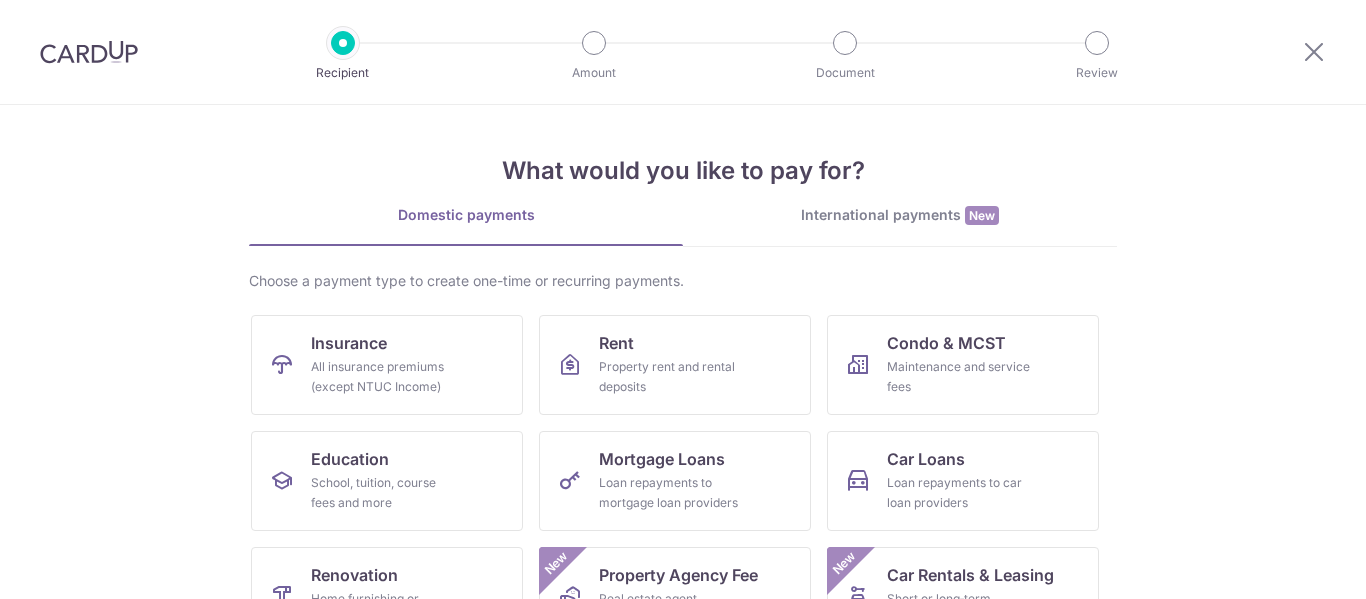 scroll, scrollTop: 0, scrollLeft: 0, axis: both 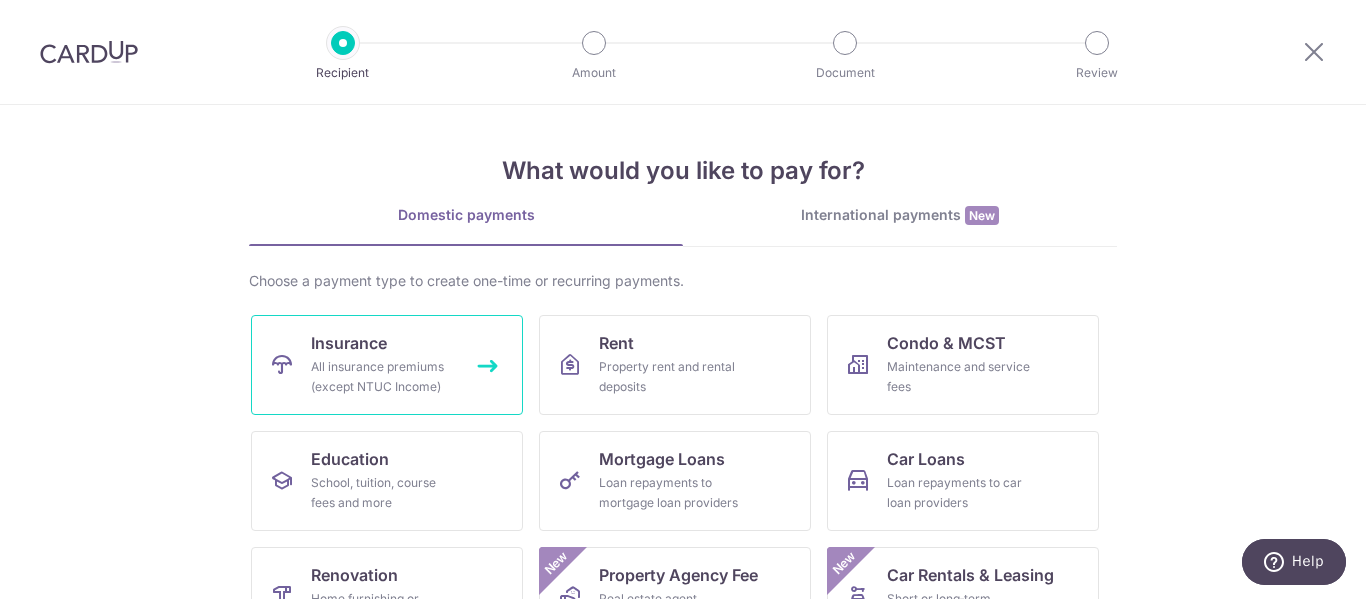 click on "All insurance premiums (except NTUC Income)" at bounding box center (383, 377) 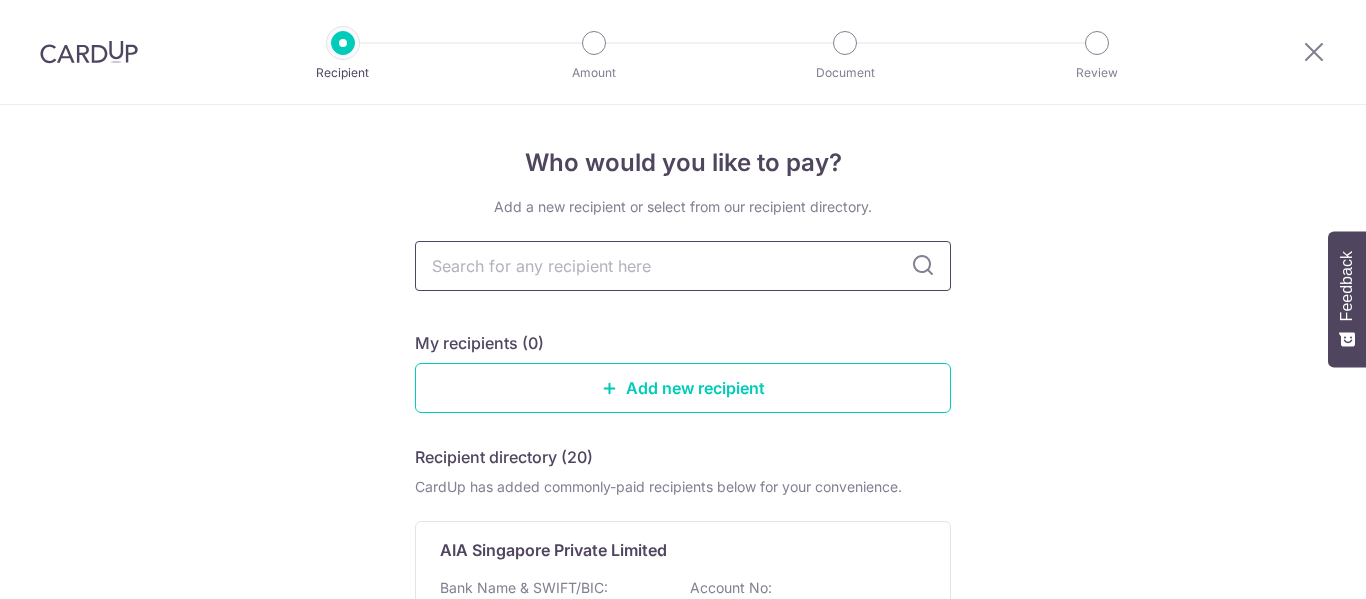 scroll, scrollTop: 0, scrollLeft: 0, axis: both 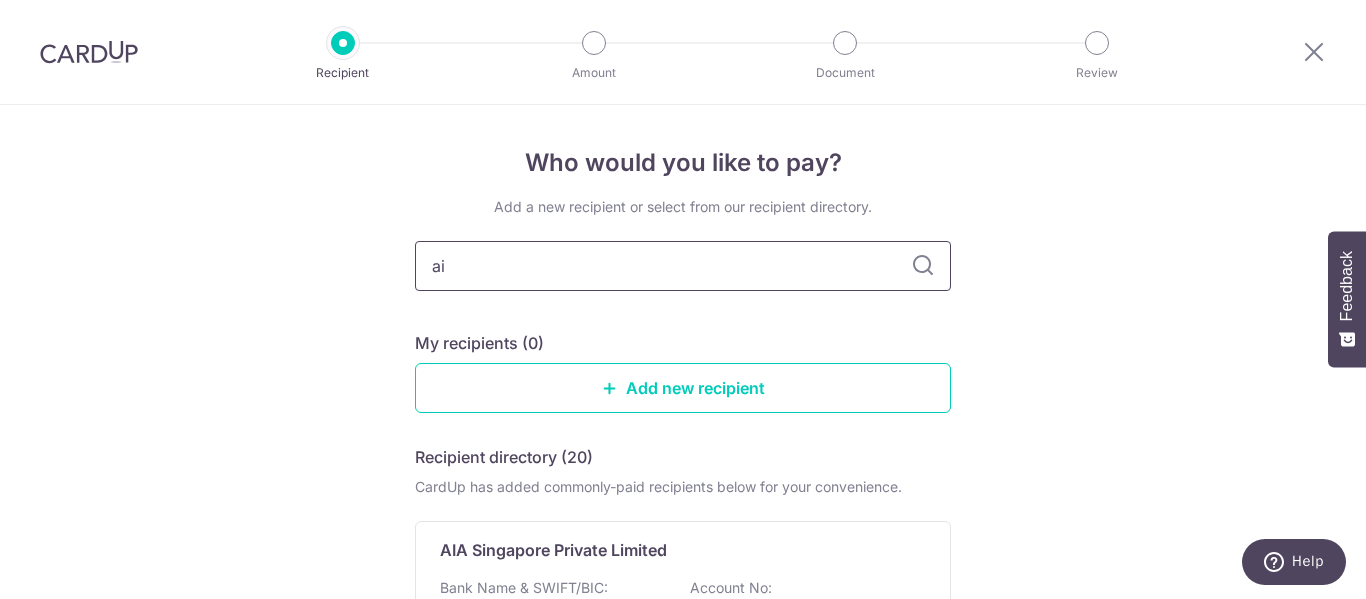 type on "aia" 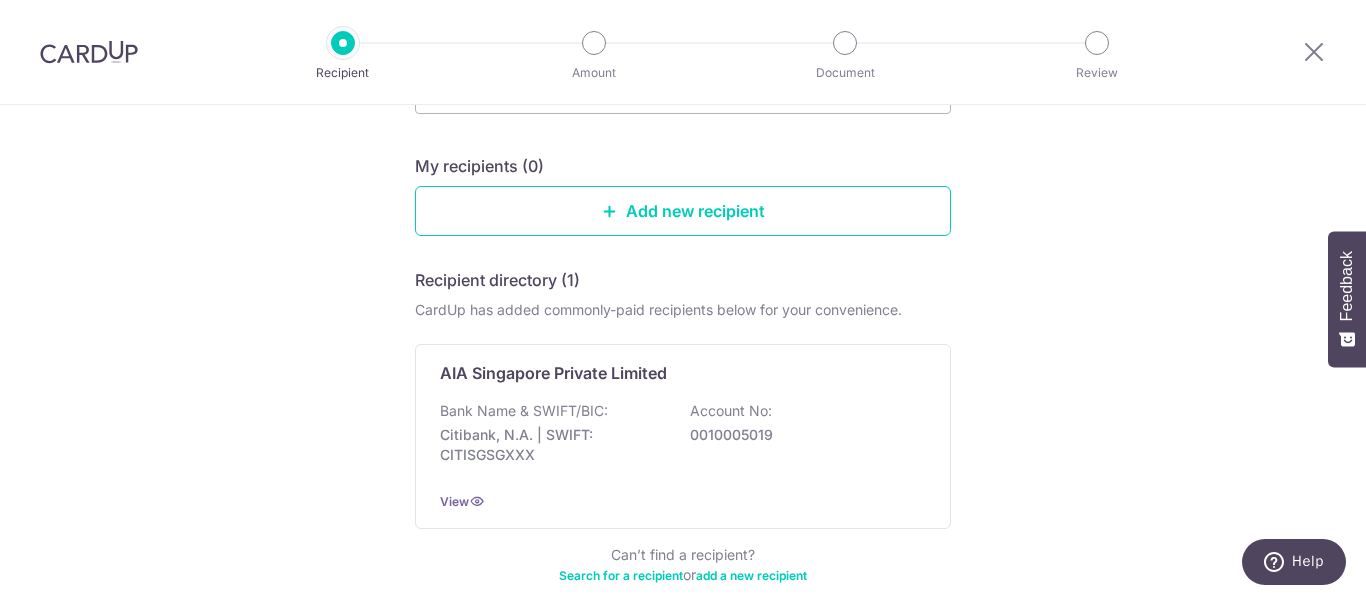 scroll, scrollTop: 200, scrollLeft: 0, axis: vertical 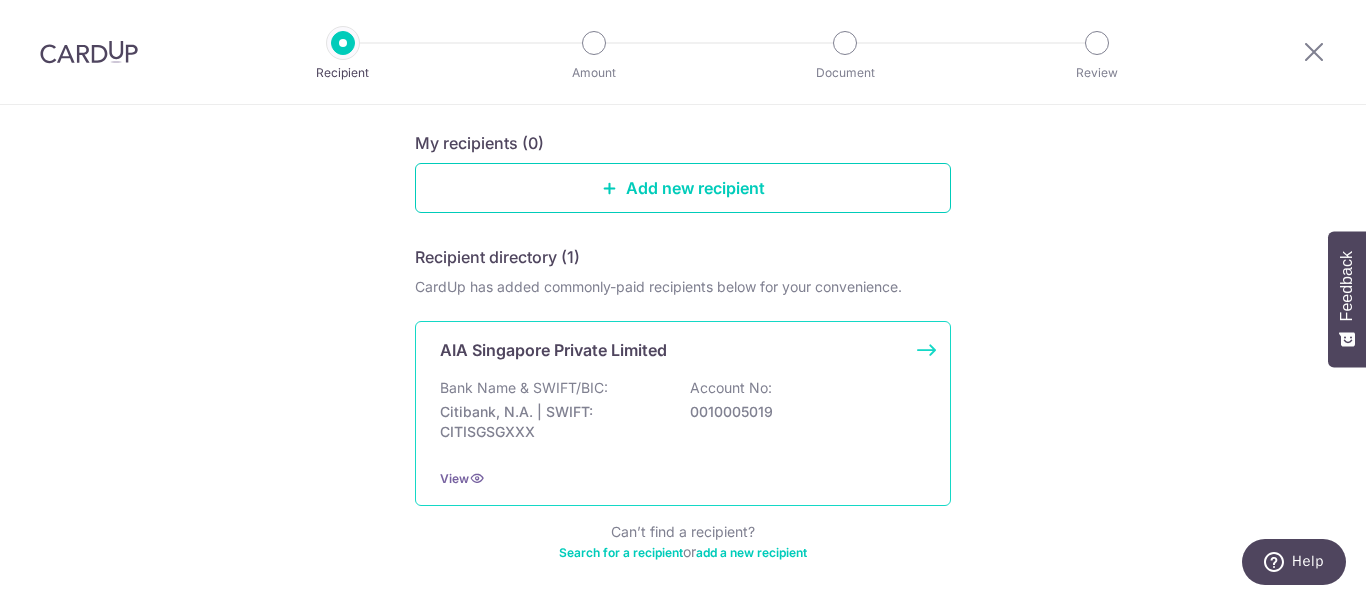 click on "Citibank, N.A. | SWIFT: CITISGSGXXX" at bounding box center [552, 422] 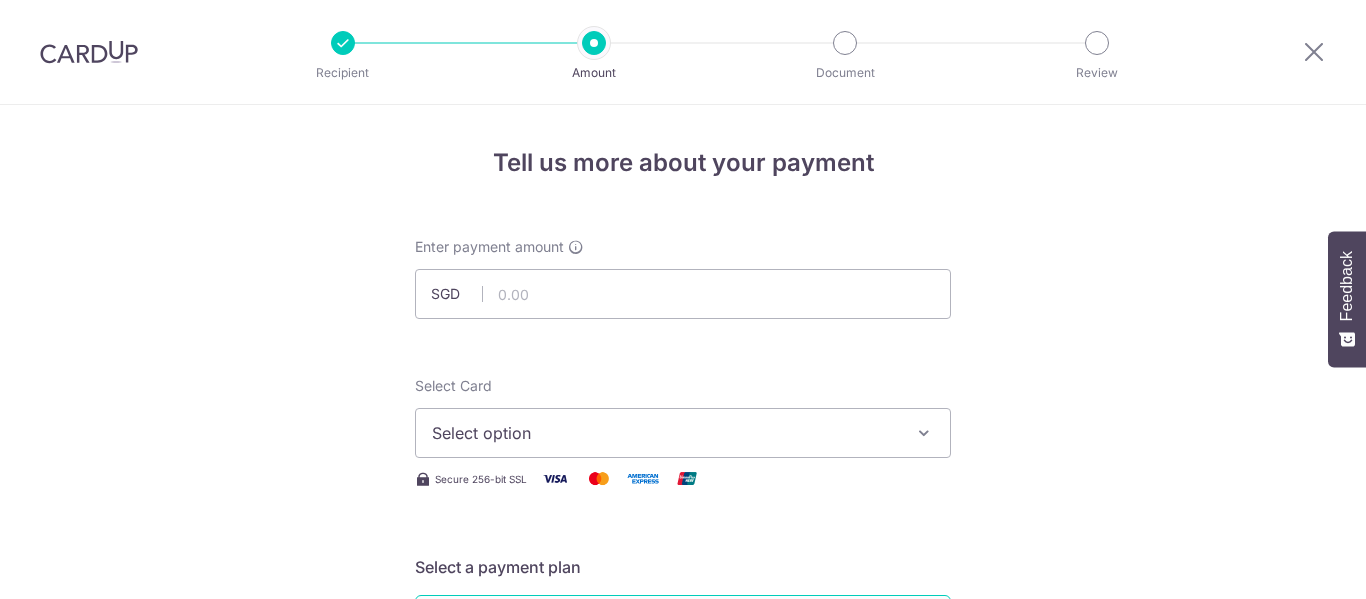 scroll, scrollTop: 0, scrollLeft: 0, axis: both 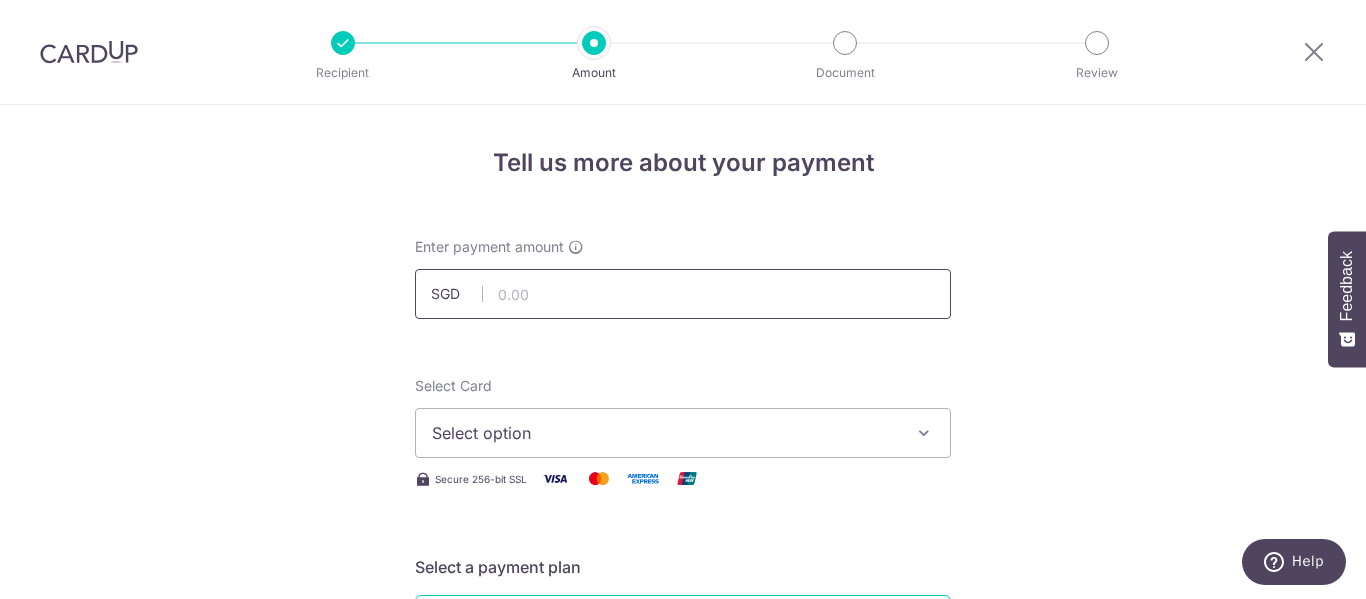 click at bounding box center [683, 294] 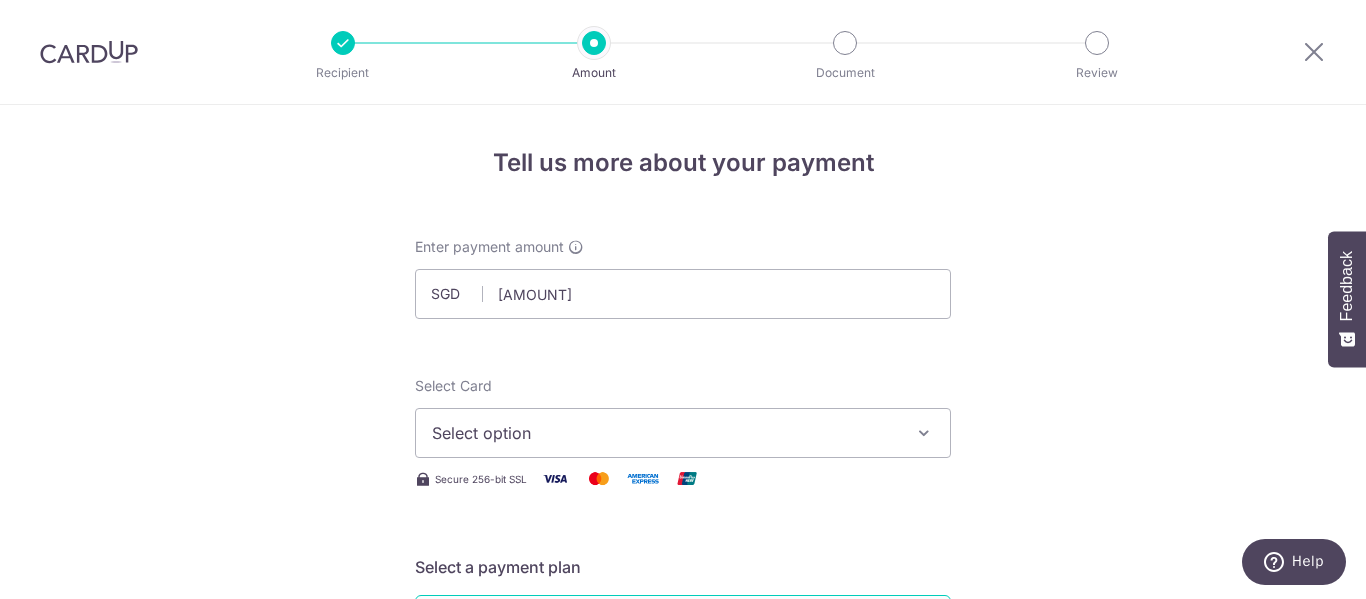type on "1,305.96" 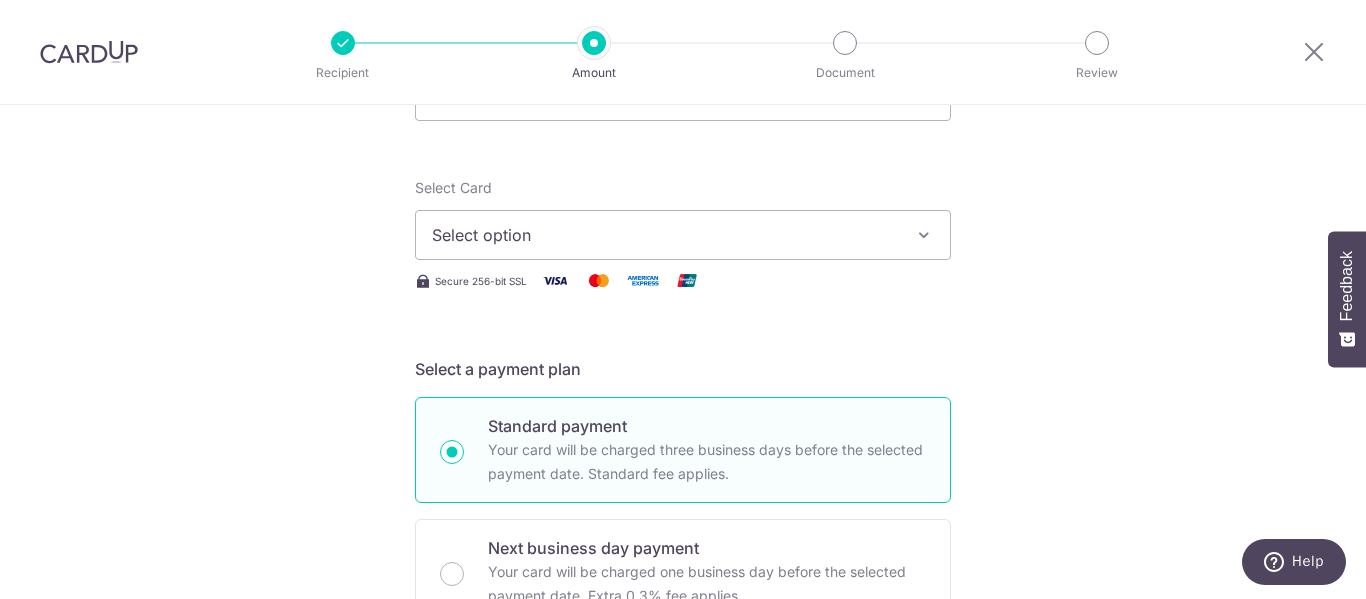 scroll, scrollTop: 200, scrollLeft: 0, axis: vertical 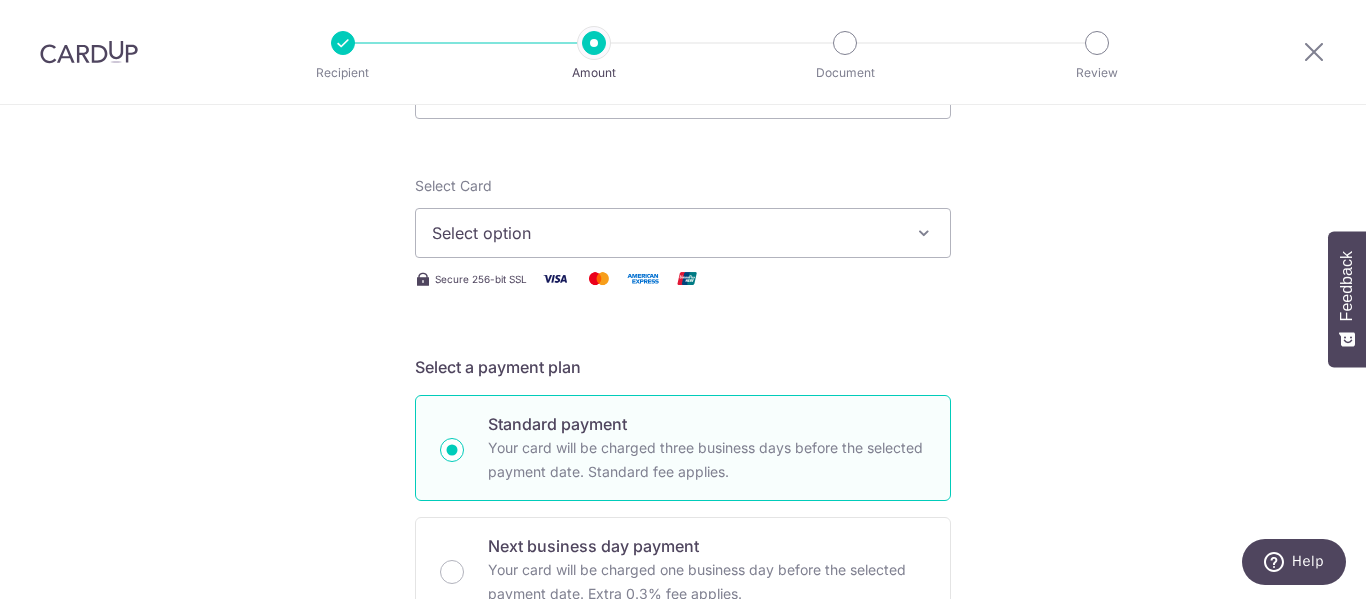 click on "Select option" at bounding box center [665, 233] 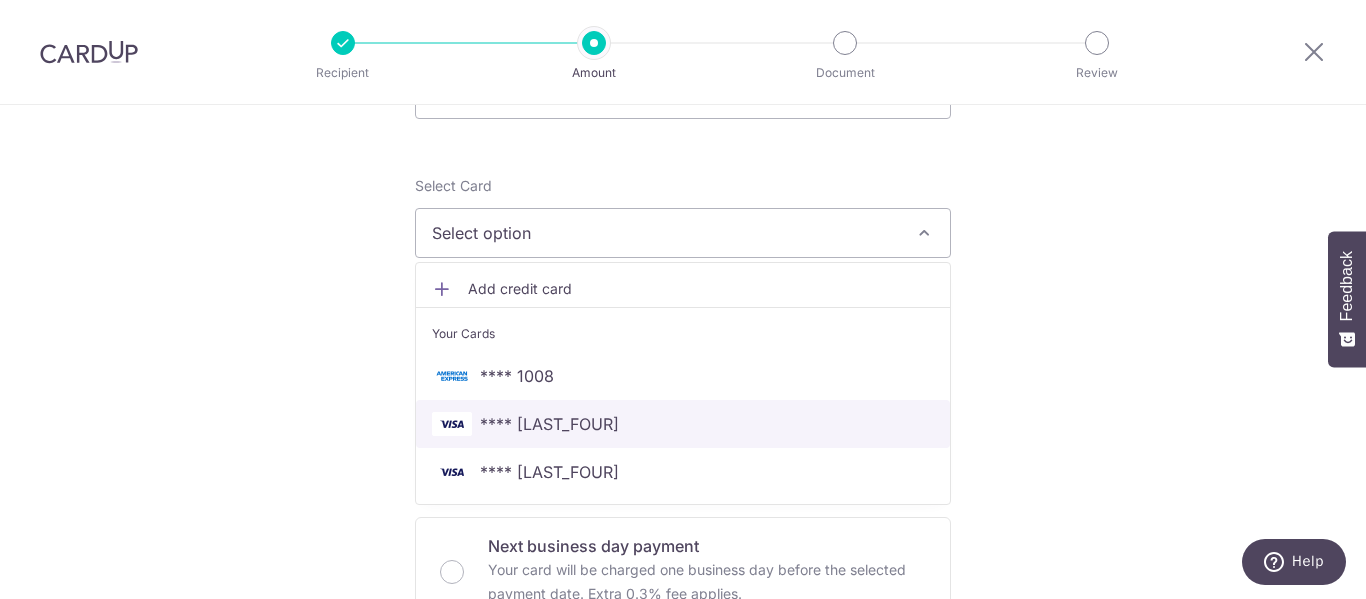 click on "**** 9876" at bounding box center [549, 424] 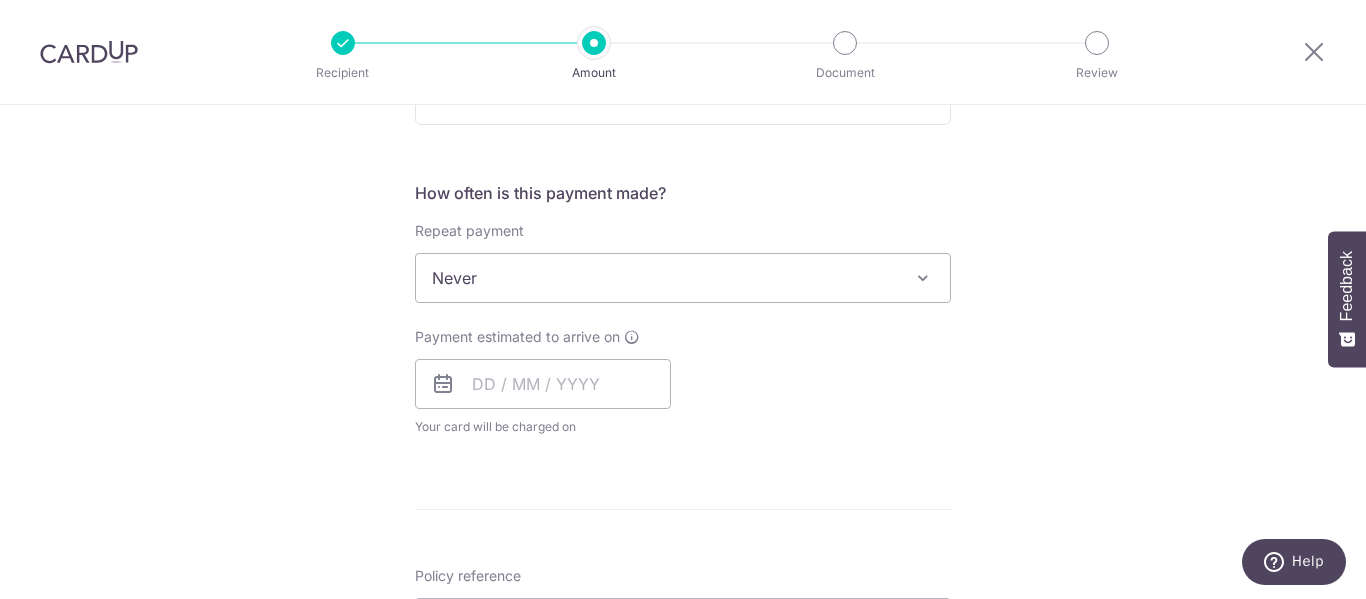 scroll, scrollTop: 700, scrollLeft: 0, axis: vertical 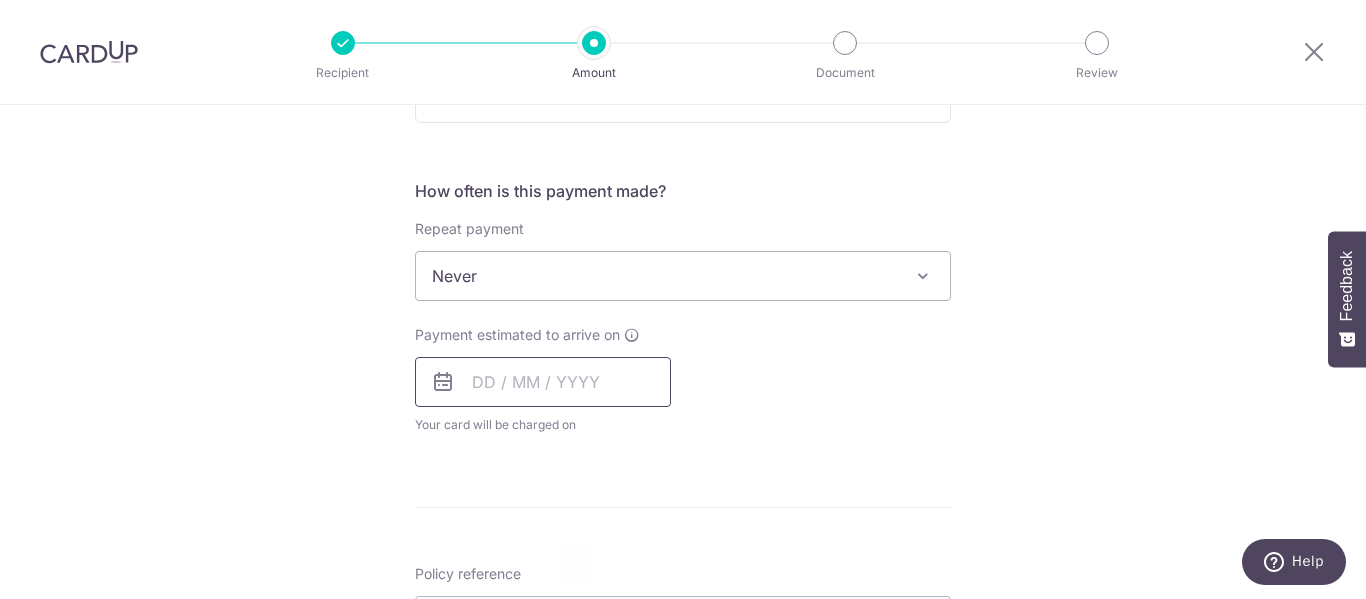 click at bounding box center (543, 382) 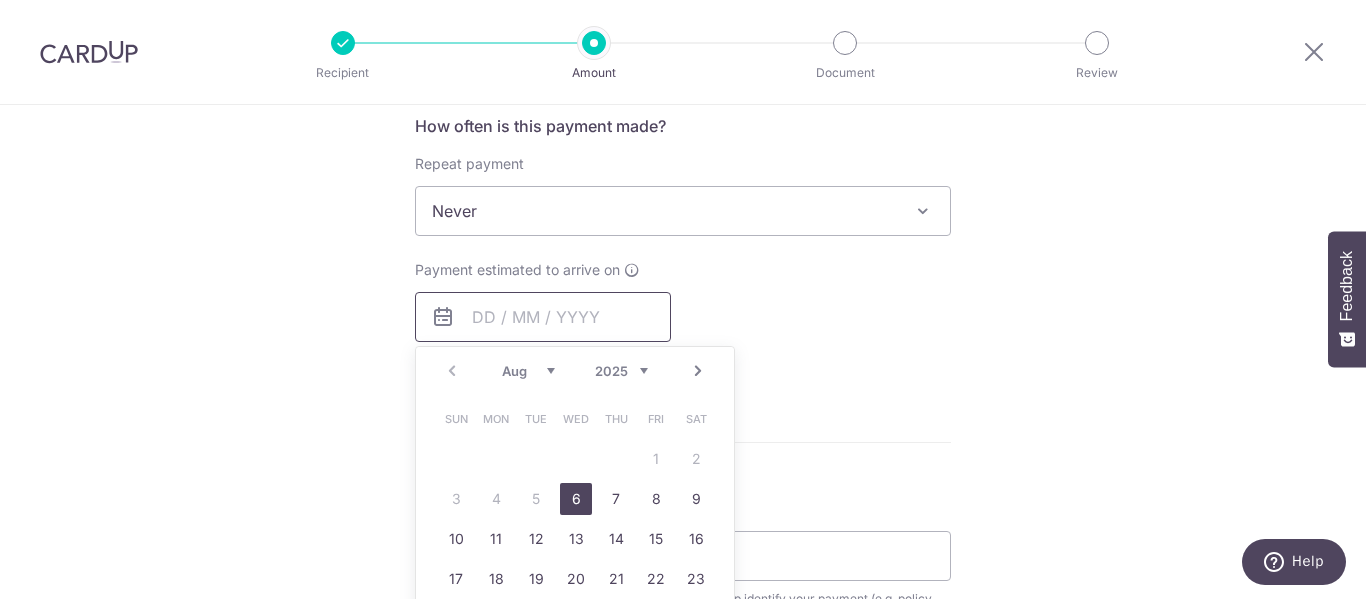 scroll, scrollTop: 800, scrollLeft: 0, axis: vertical 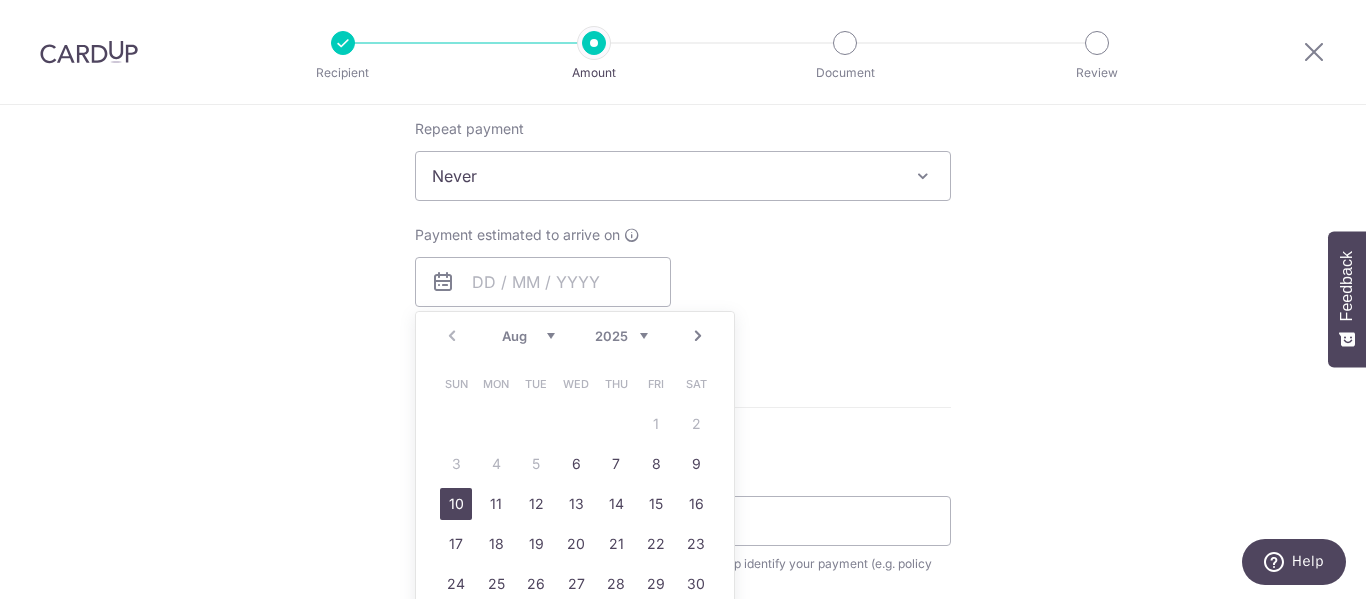 click on "10" at bounding box center [456, 504] 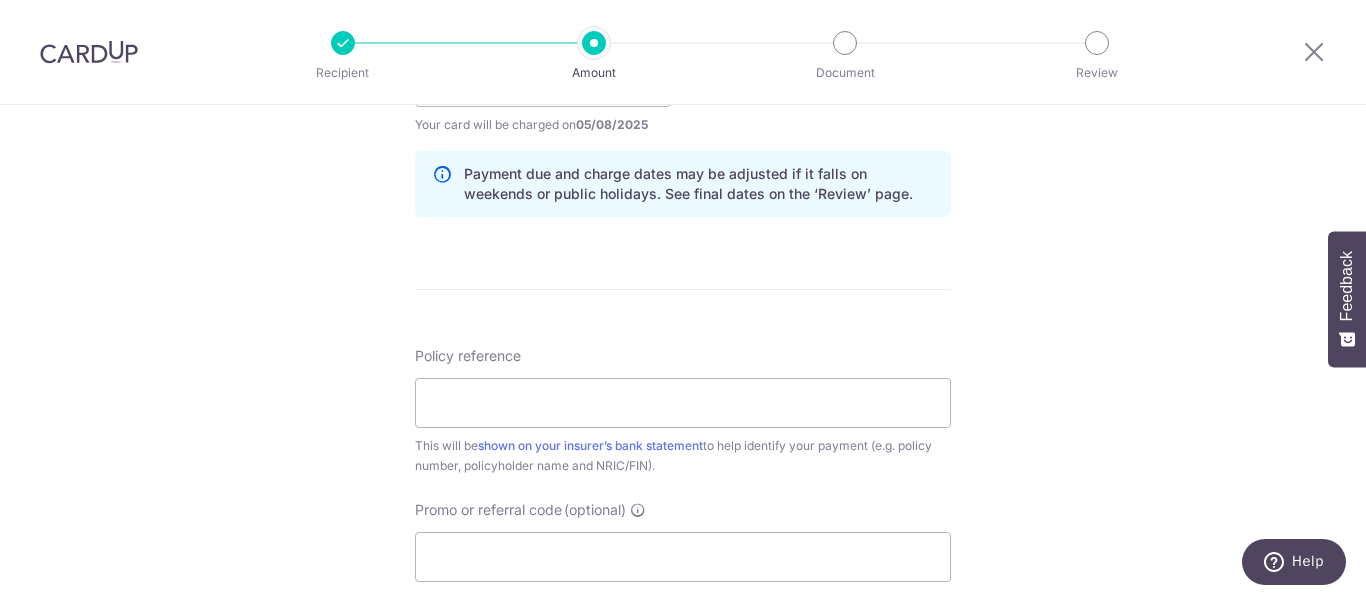 scroll, scrollTop: 1100, scrollLeft: 0, axis: vertical 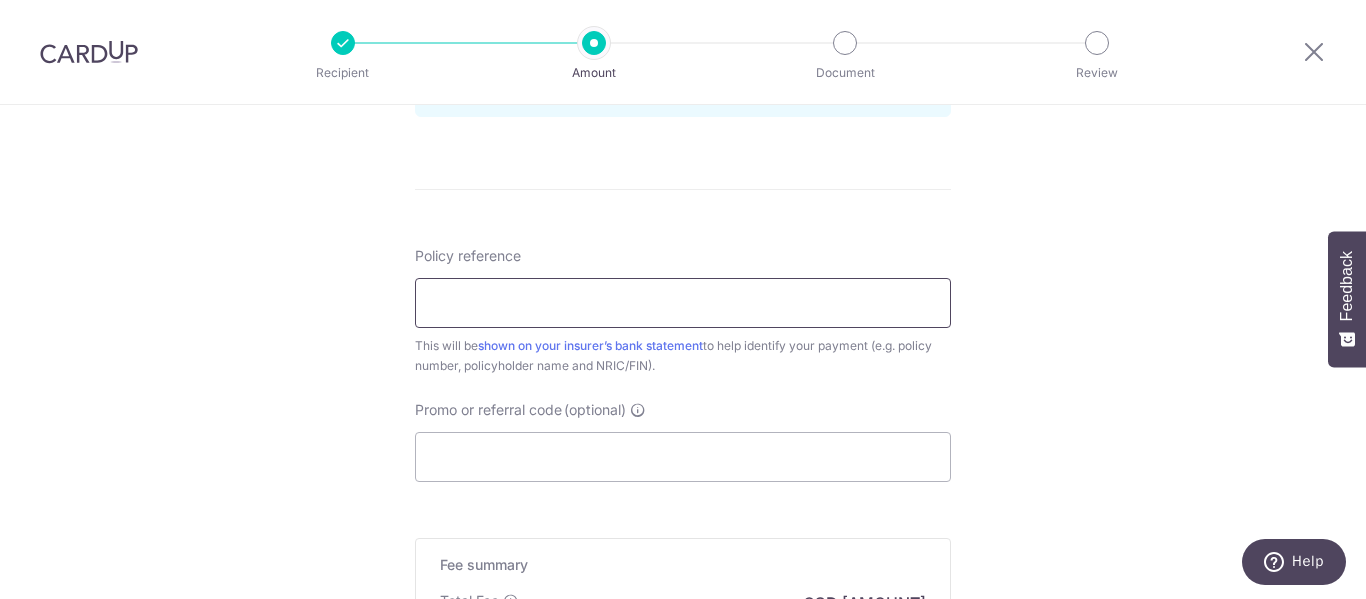 click on "Policy reference" at bounding box center [683, 303] 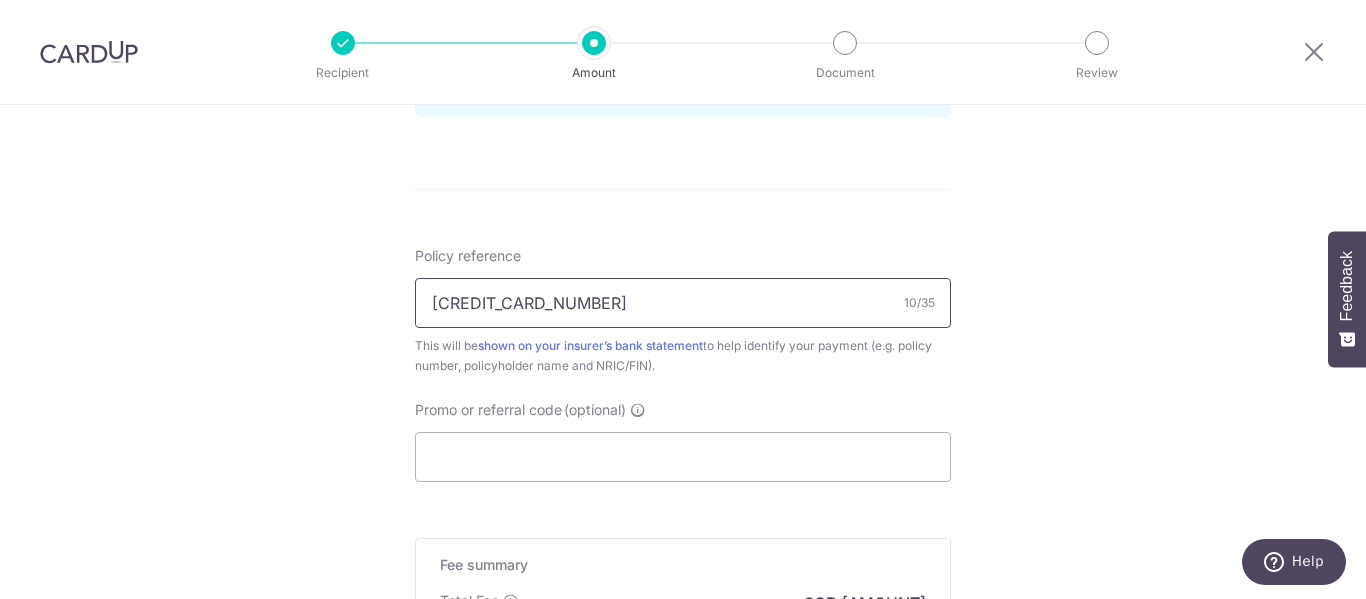 type on "L549094988" 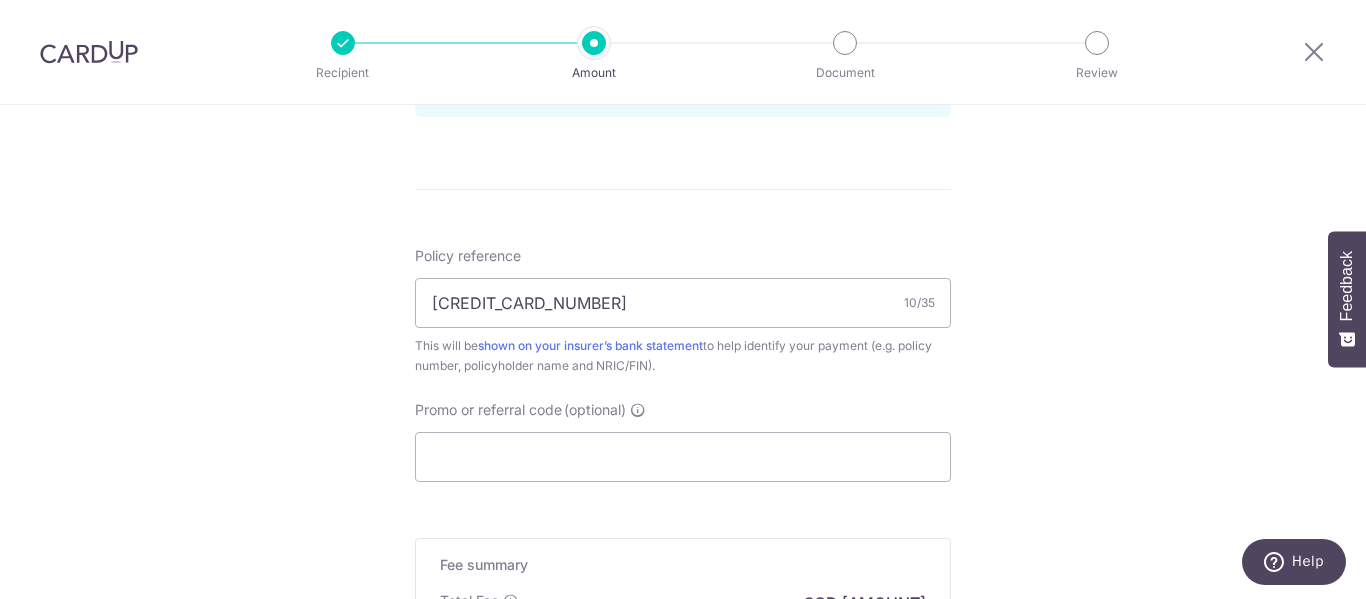 click on "Tell us more about your payment
Enter payment amount
SGD
1,305.96
1305.96
Select Card
**** 9876
Add credit card
Your Cards
**** 1008
**** 9876
**** 3845
Secure 256-bit SSL
Text
New card details
Card" at bounding box center (683, -50) 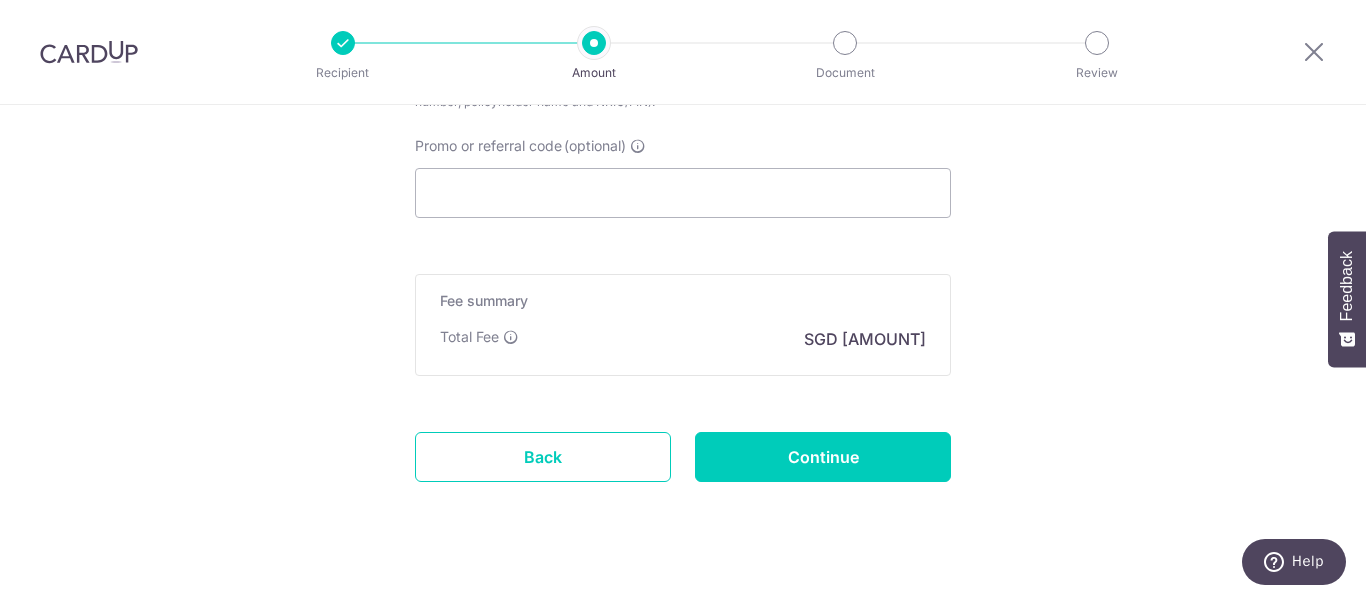 scroll, scrollTop: 1397, scrollLeft: 0, axis: vertical 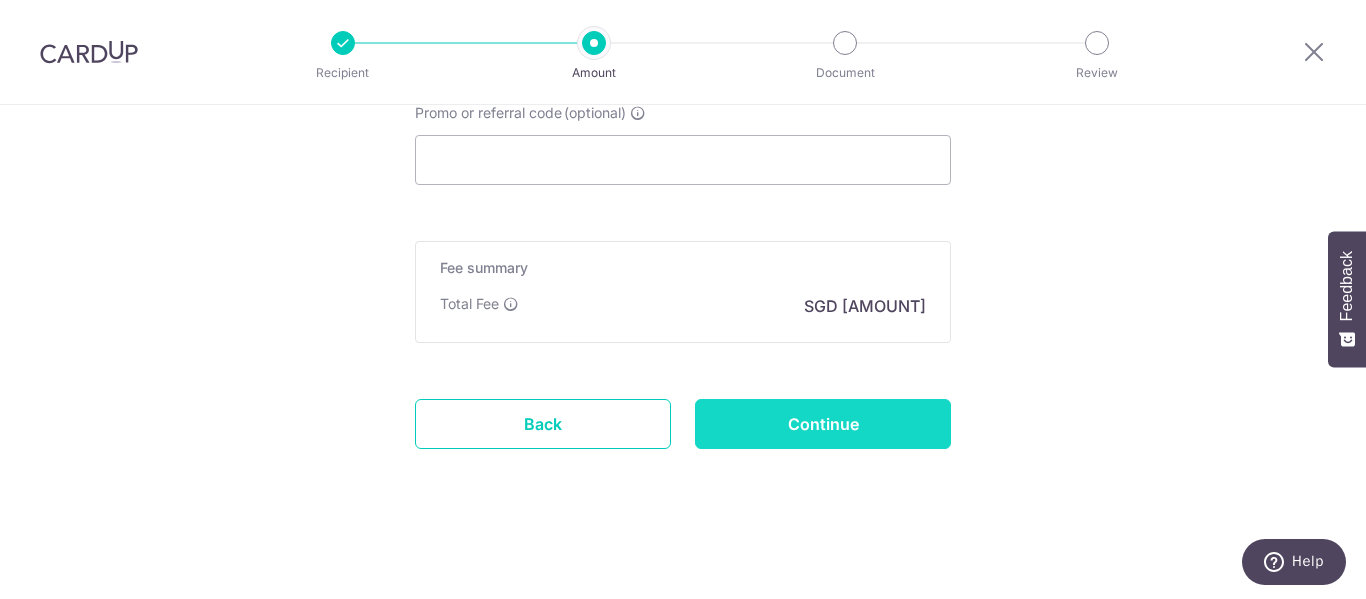 click on "Continue" at bounding box center [823, 424] 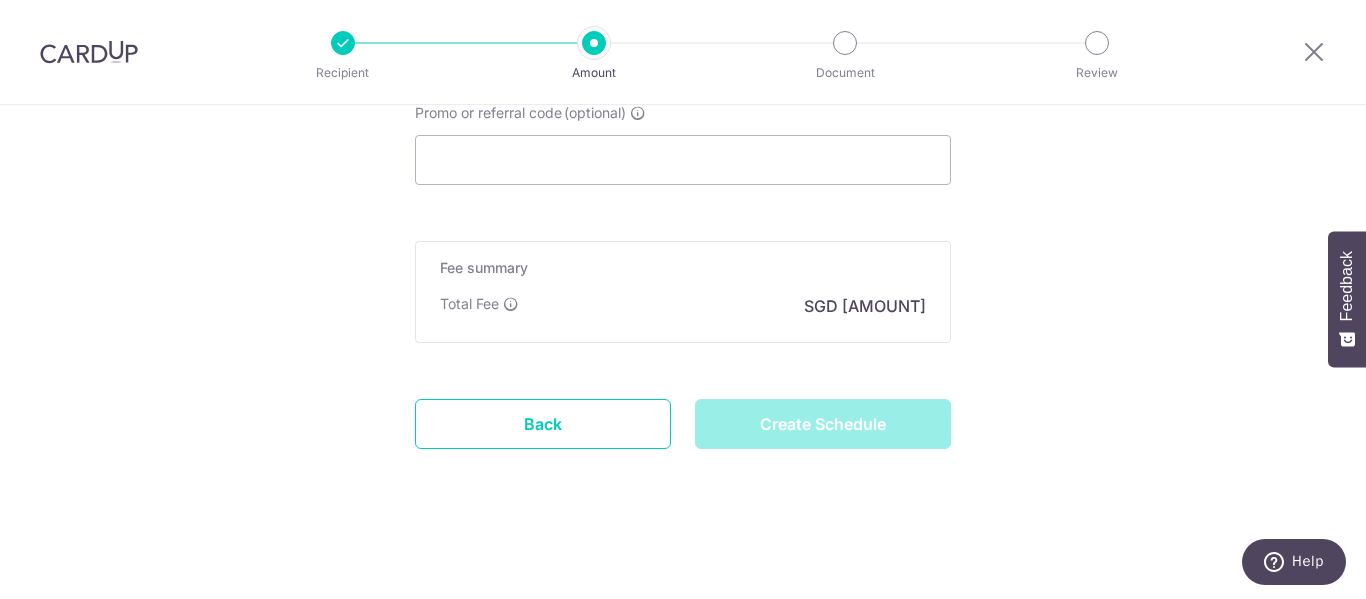 type on "Create Schedule" 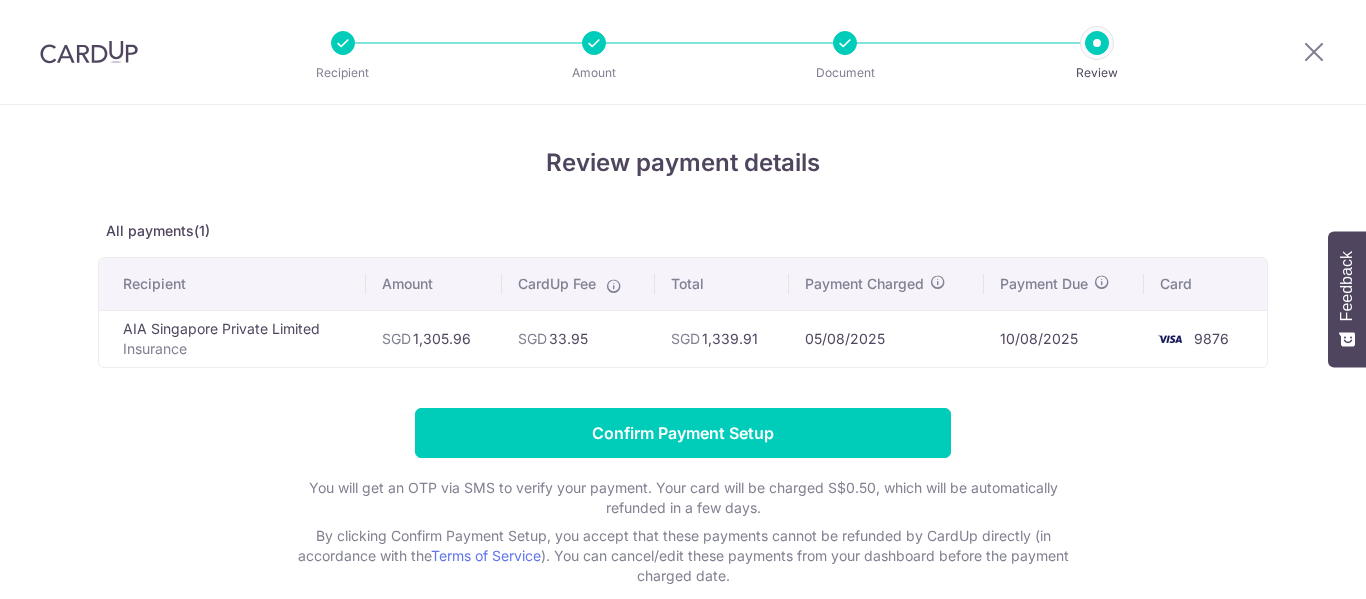 scroll, scrollTop: 0, scrollLeft: 0, axis: both 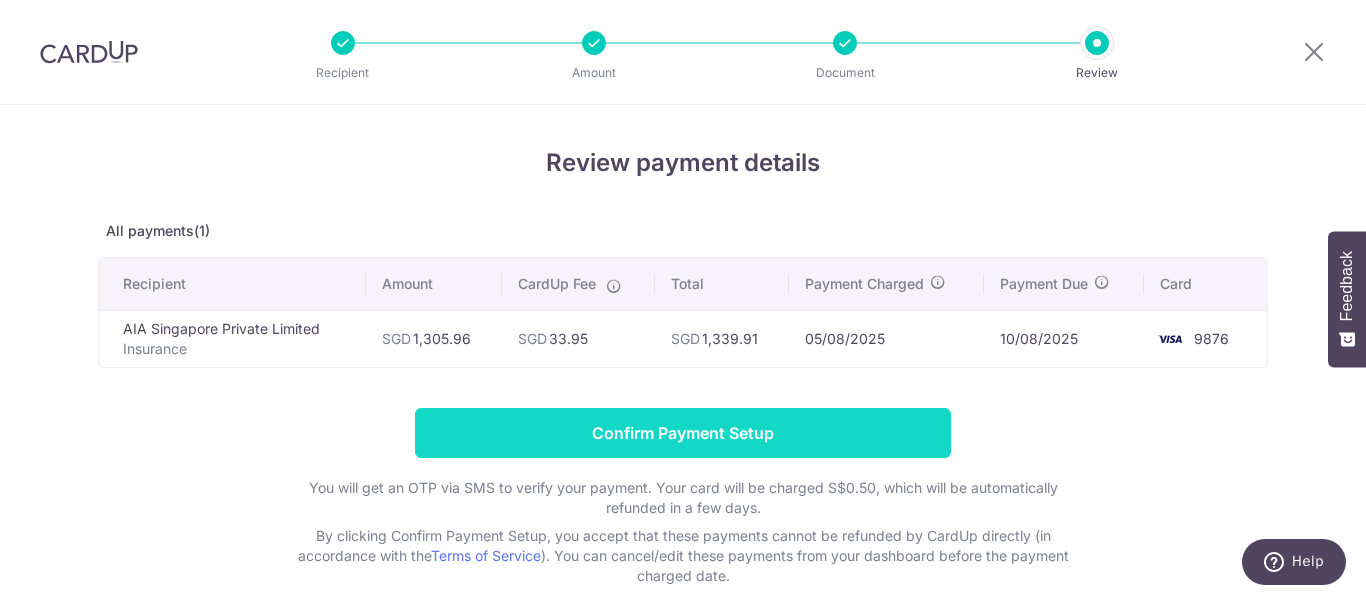 click on "Confirm Payment Setup" at bounding box center [683, 433] 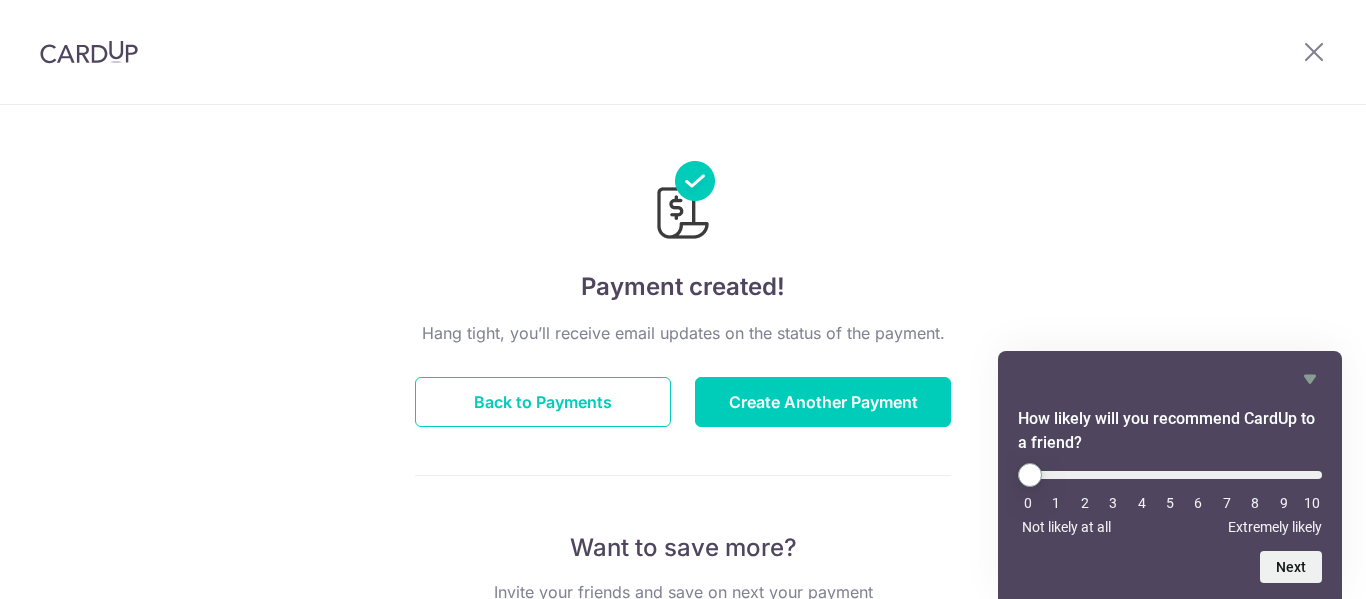 scroll, scrollTop: 0, scrollLeft: 0, axis: both 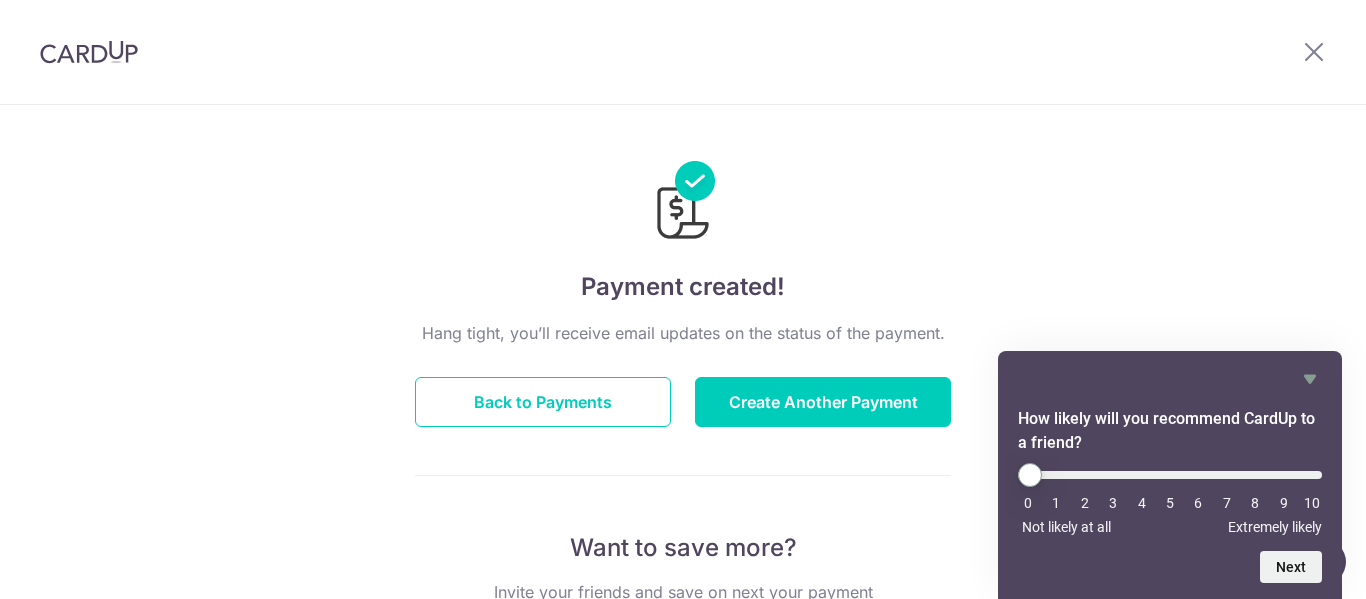 click on "How likely will you recommend CardUp to a friend? 0 1 2 3 4 5 6 7 8 9 10 Not likely at all Extremely likely Next" at bounding box center [1170, 475] 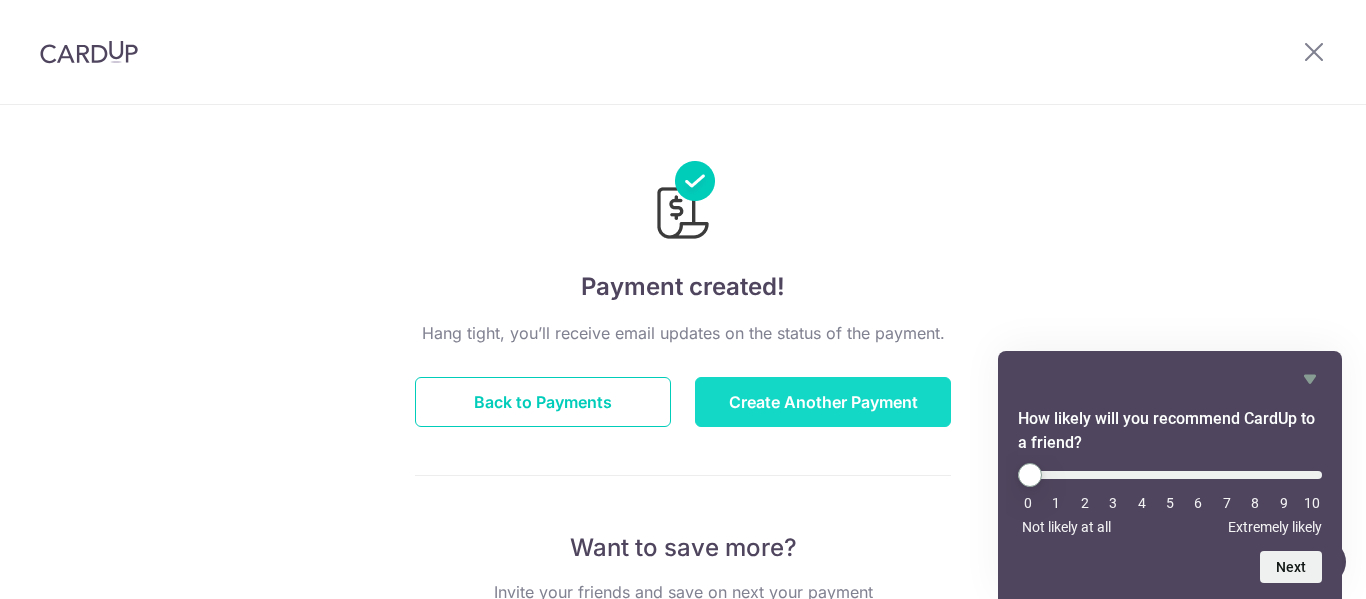 click on "Create Another Payment" at bounding box center (823, 402) 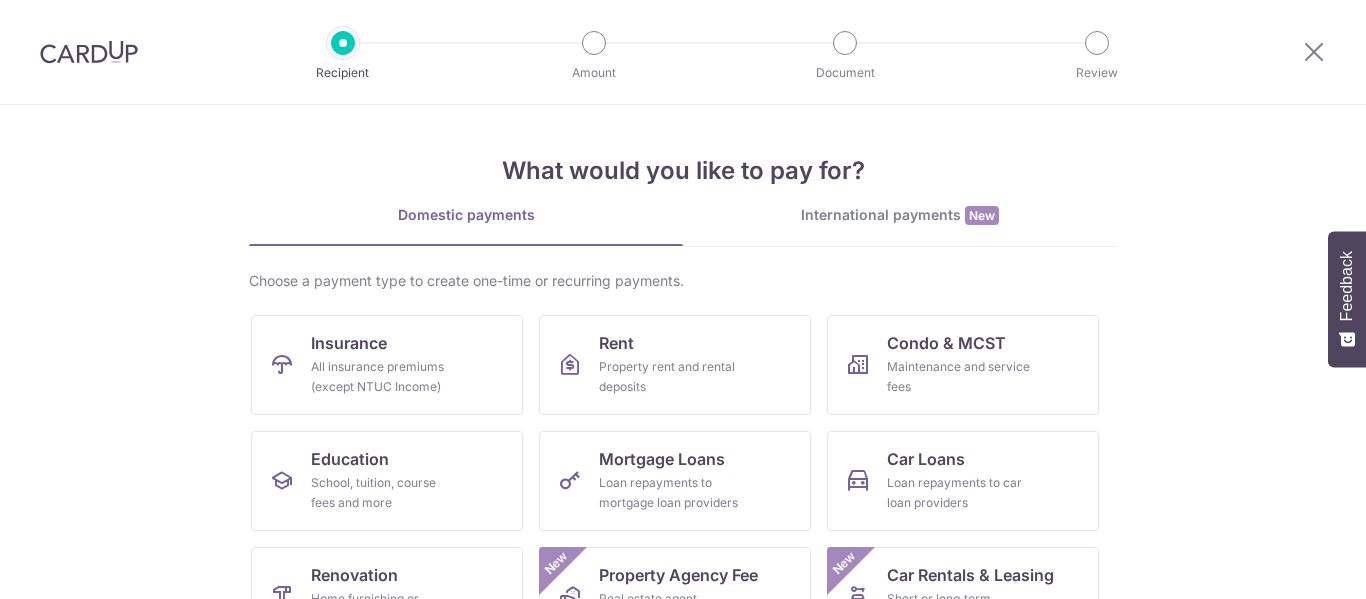 scroll, scrollTop: 0, scrollLeft: 0, axis: both 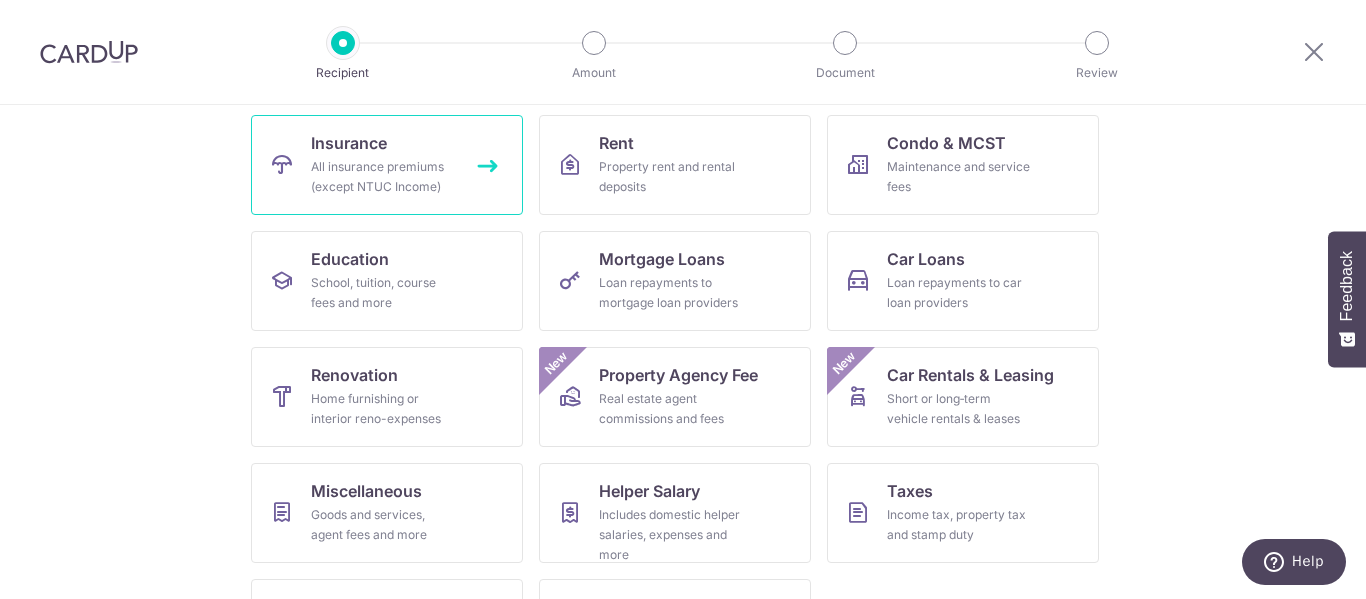 click on "Insurance All insurance premiums (except NTUC Income)" at bounding box center [387, 165] 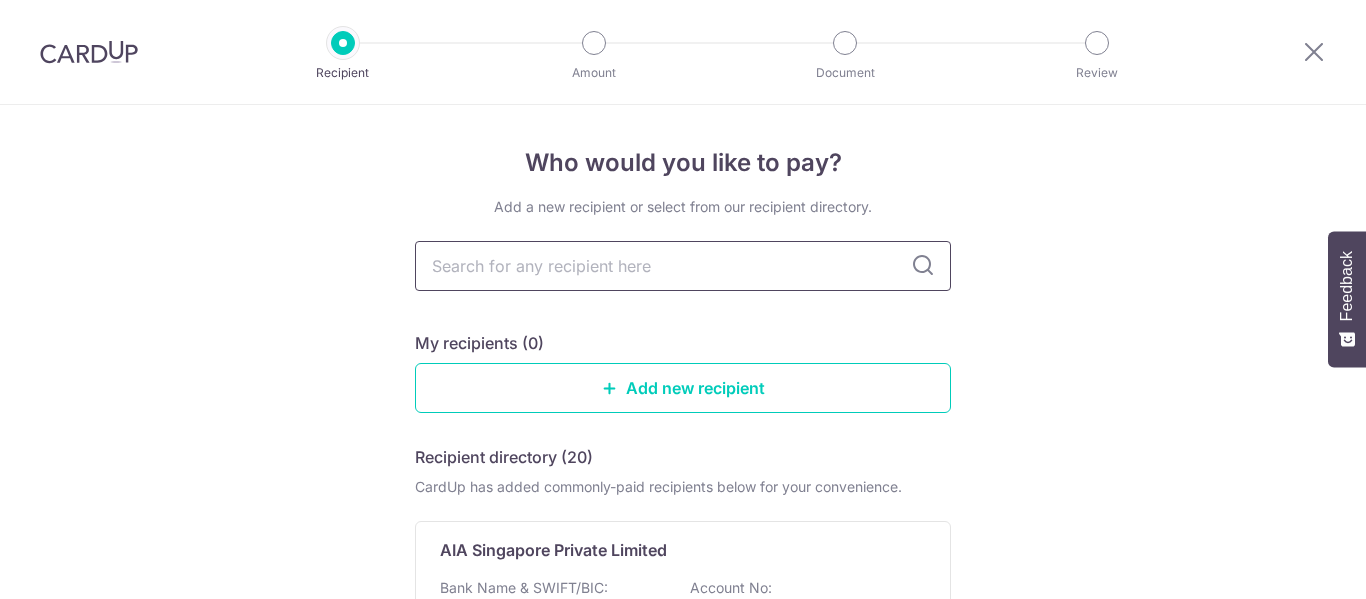 scroll, scrollTop: 0, scrollLeft: 0, axis: both 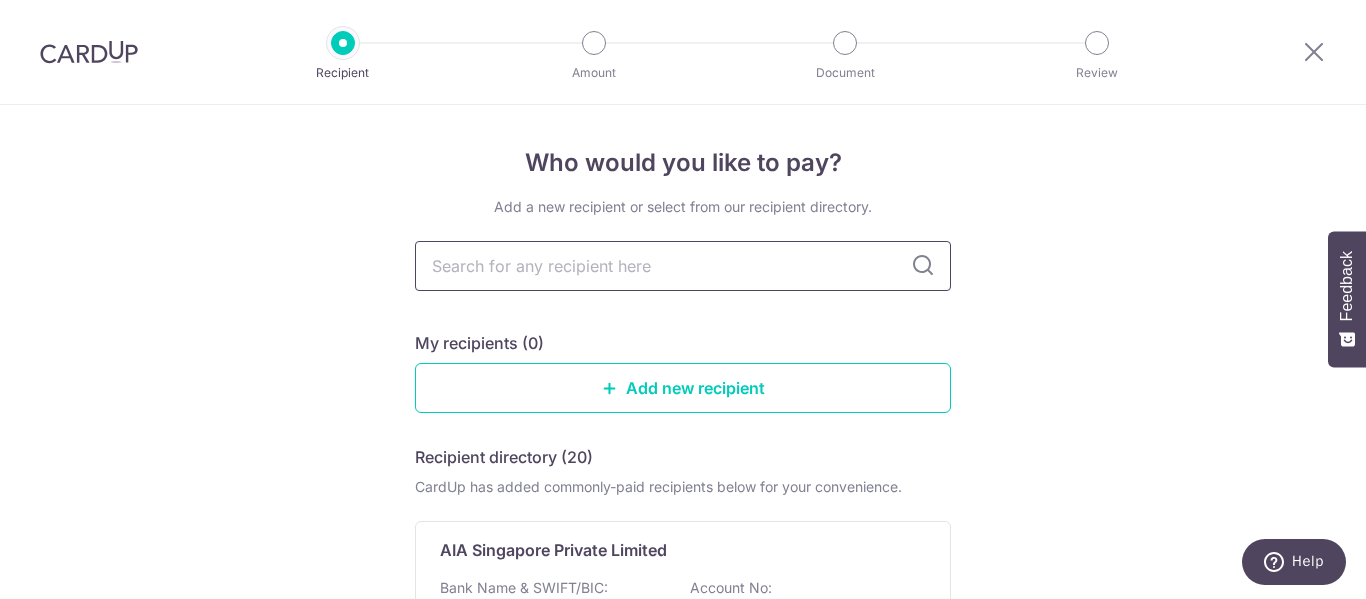 click at bounding box center [683, 266] 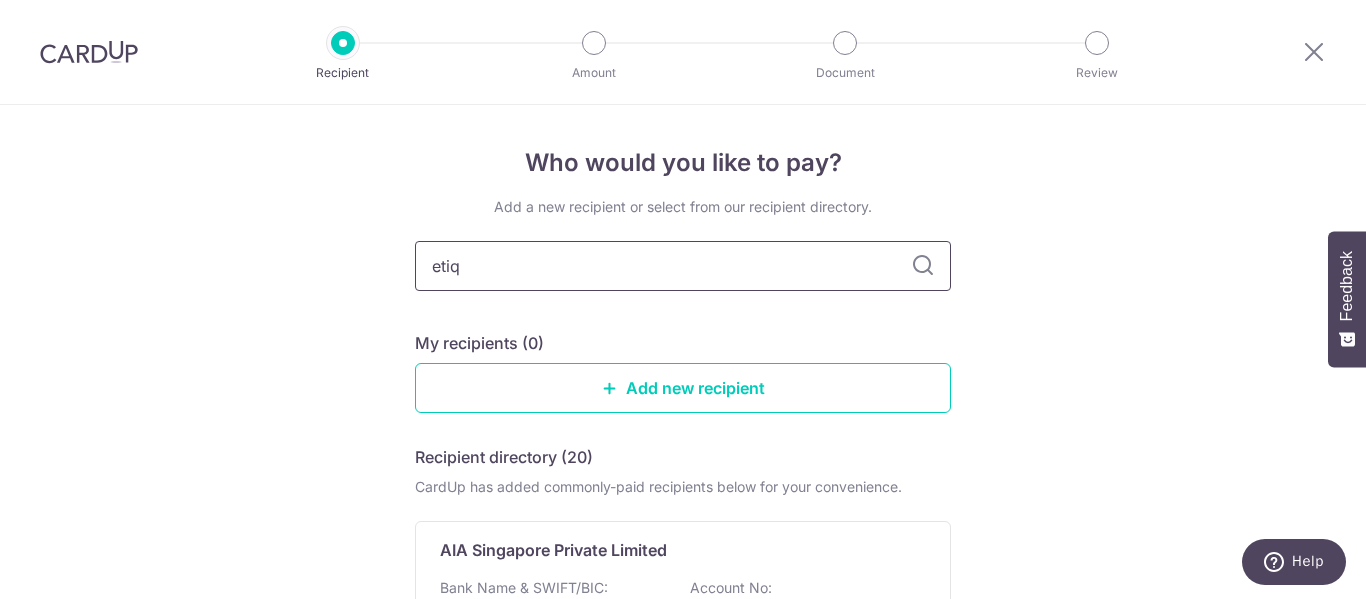 type on "etiqa" 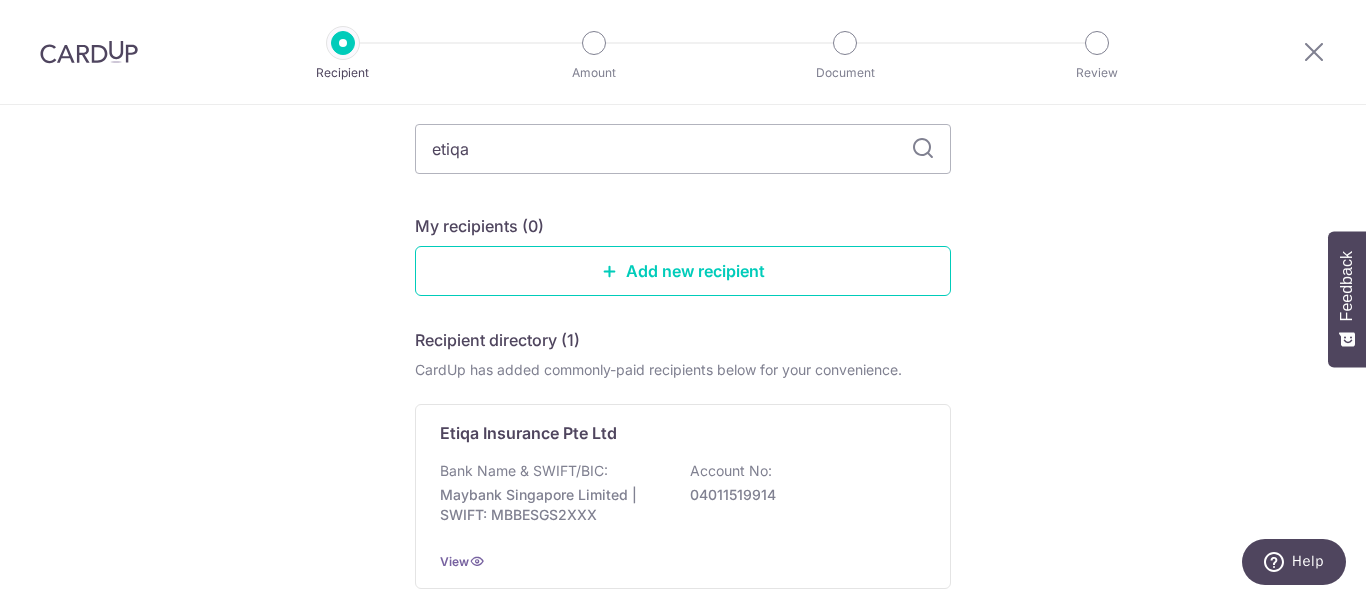 scroll, scrollTop: 281, scrollLeft: 0, axis: vertical 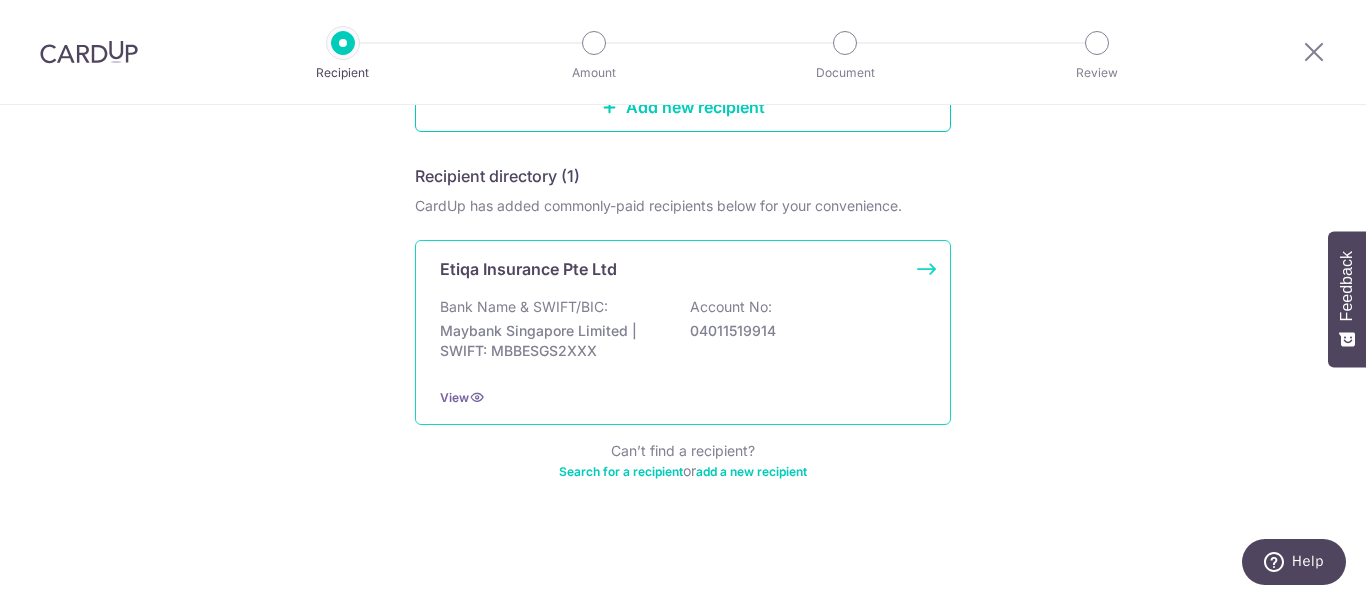 click on "Maybank Singapore Limited | SWIFT: MBBESGS2XXX" at bounding box center (552, 341) 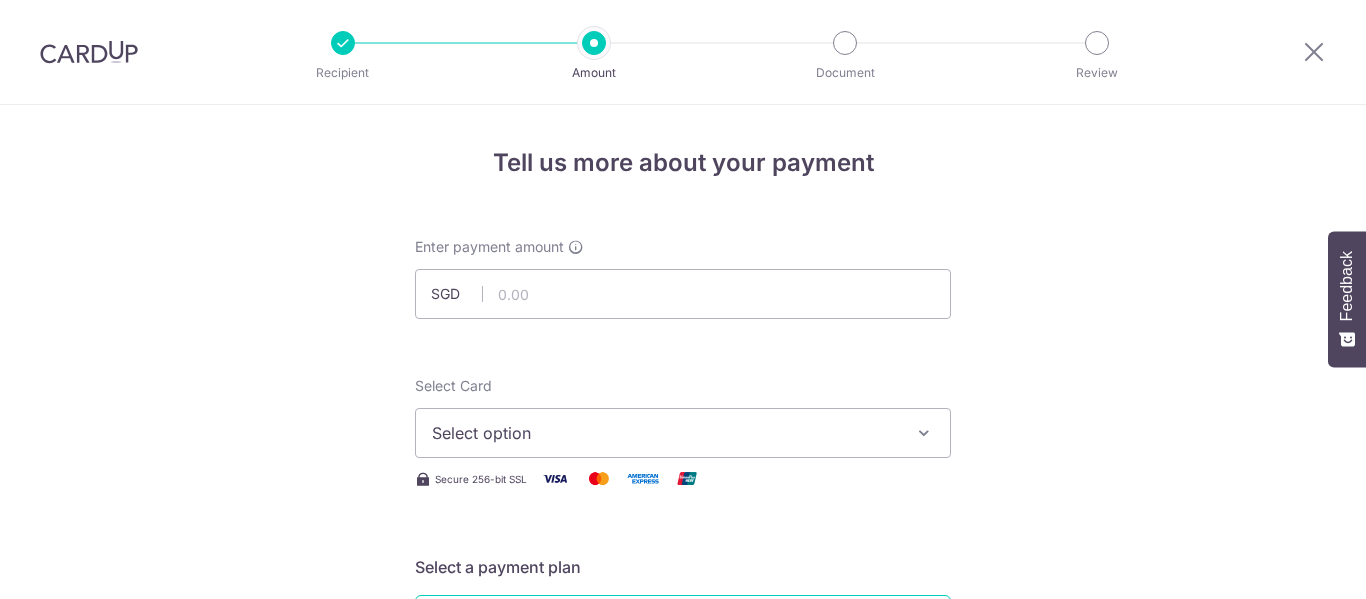 scroll, scrollTop: 0, scrollLeft: 0, axis: both 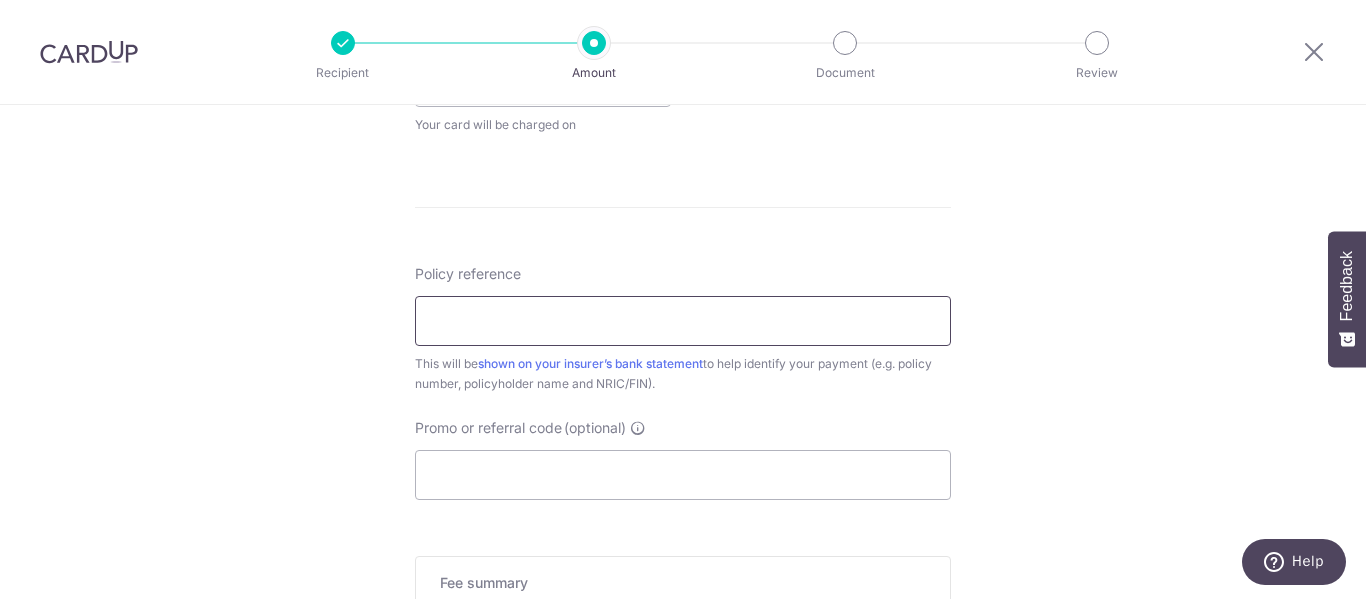 click on "Policy reference" at bounding box center [683, 321] 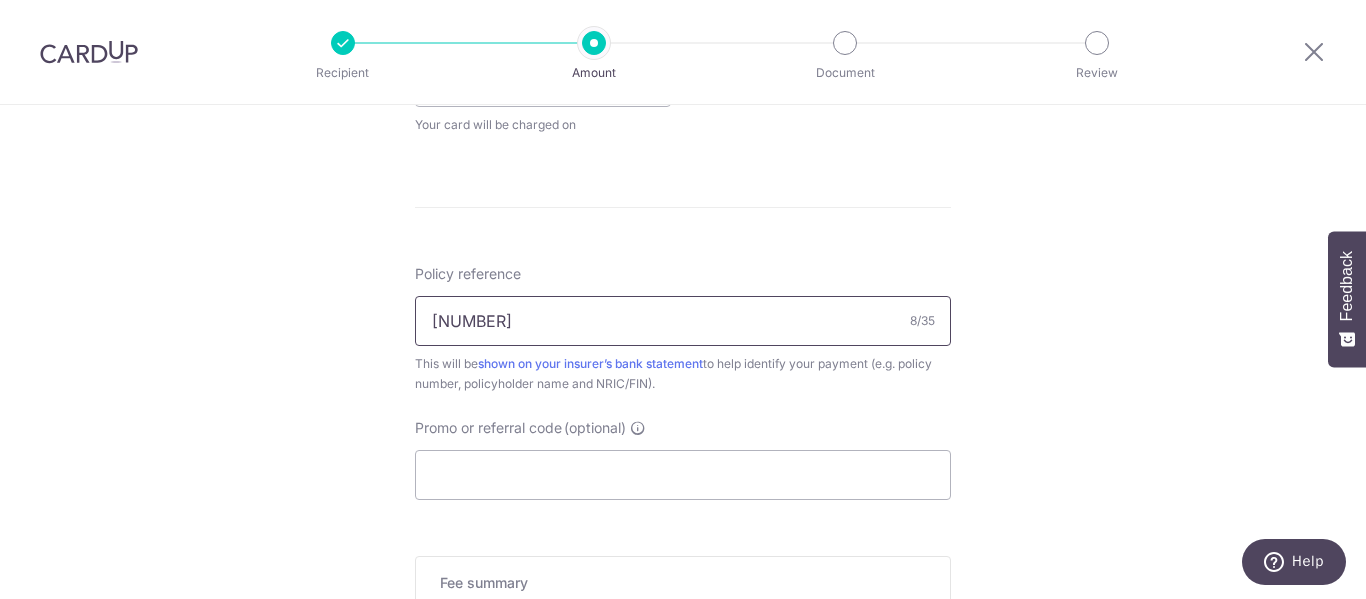type on "[NUMBER]" 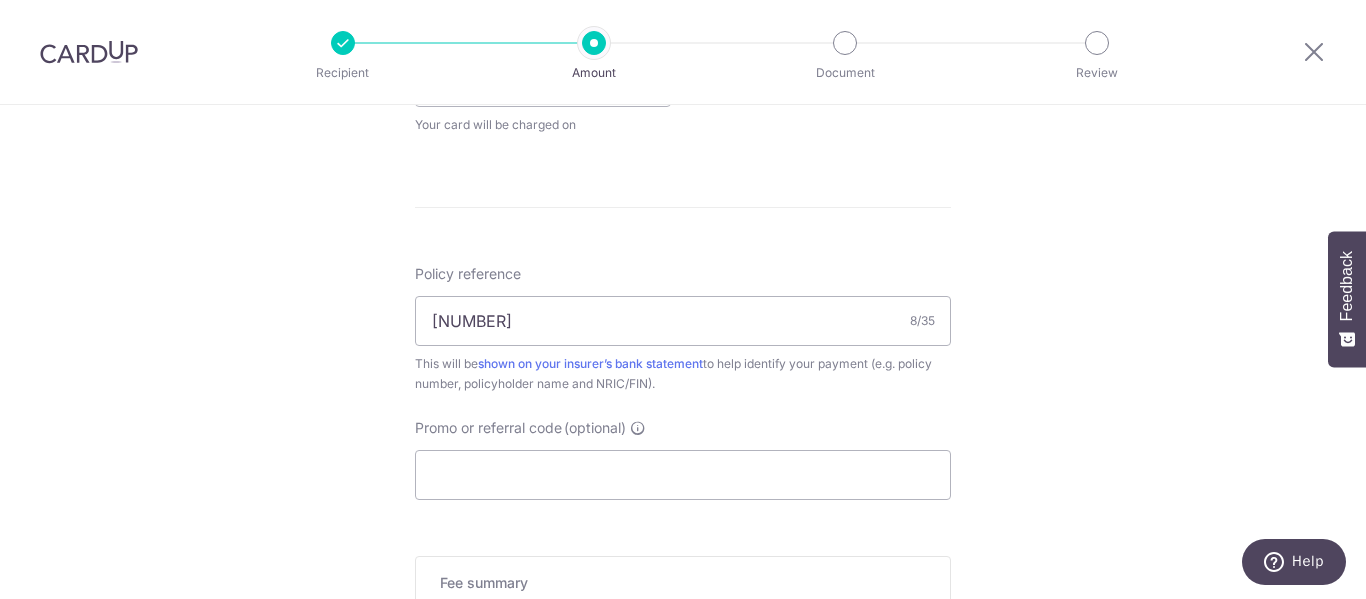 click on "Tell us more about your payment
Enter payment amount
SGD
Select Card
Select option
Add credit card
Your Cards
**** [CARD_LAST_FOUR]
**** [CARD_LAST_FOUR]
**** [CARD_LAST_FOUR]
Secure 256-bit SSL
Text
New card details
Card" at bounding box center (683, 9) 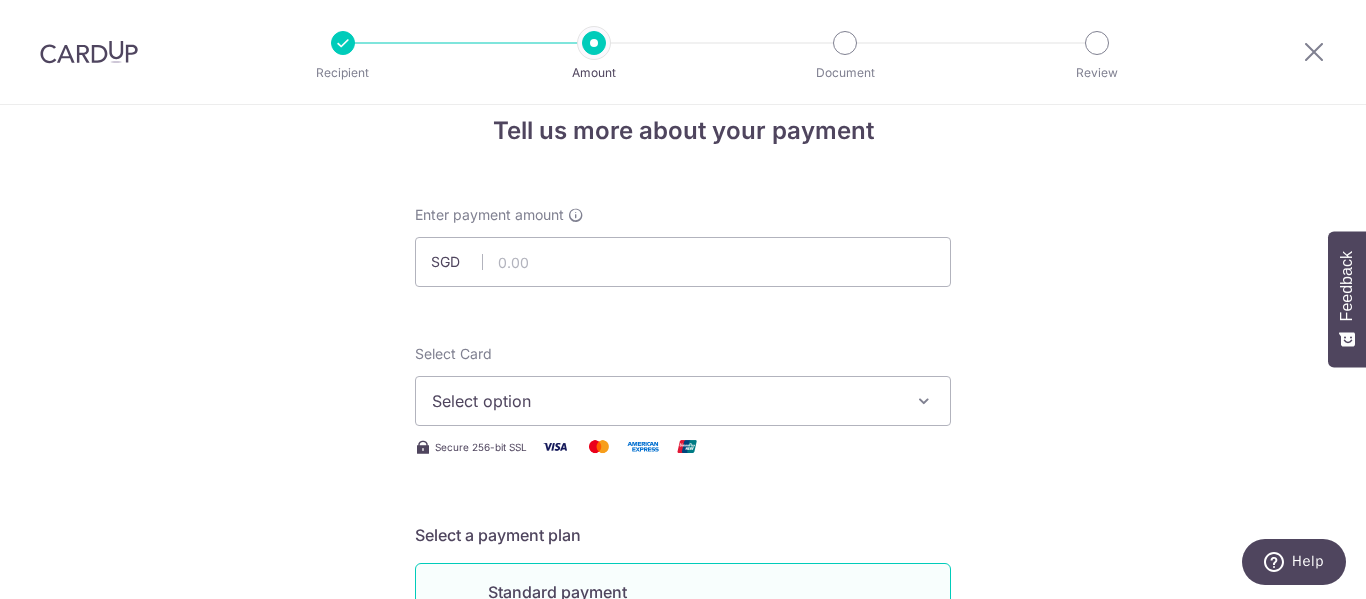 scroll, scrollTop: 0, scrollLeft: 0, axis: both 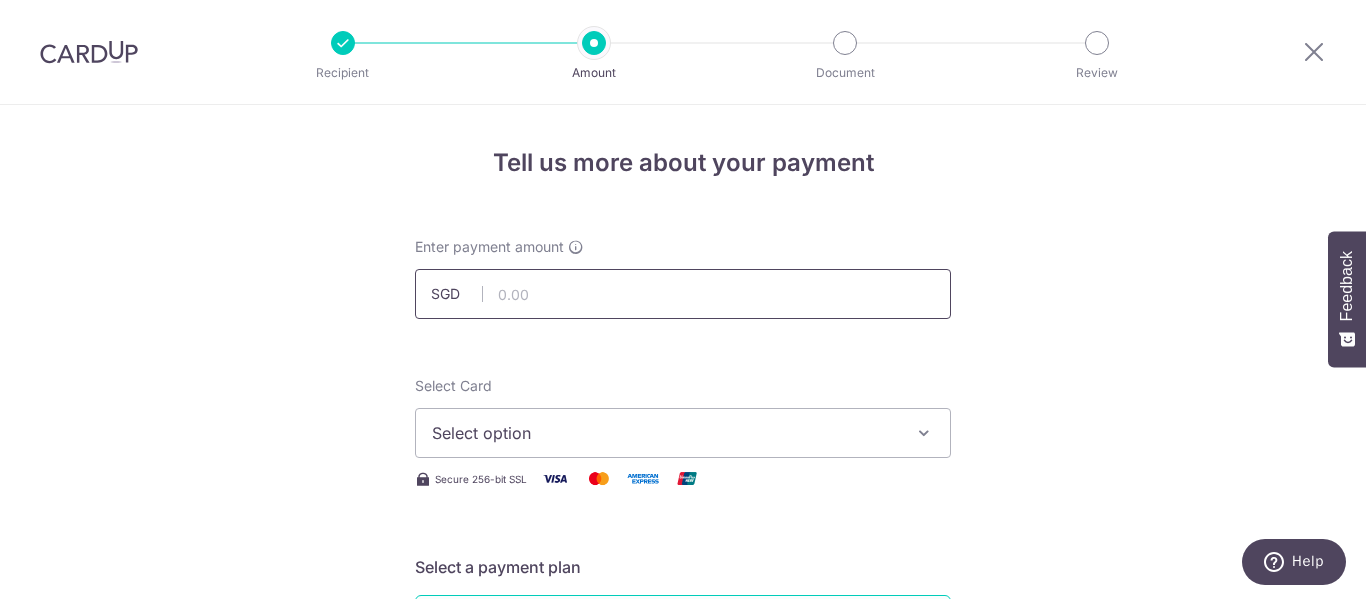 click at bounding box center [683, 294] 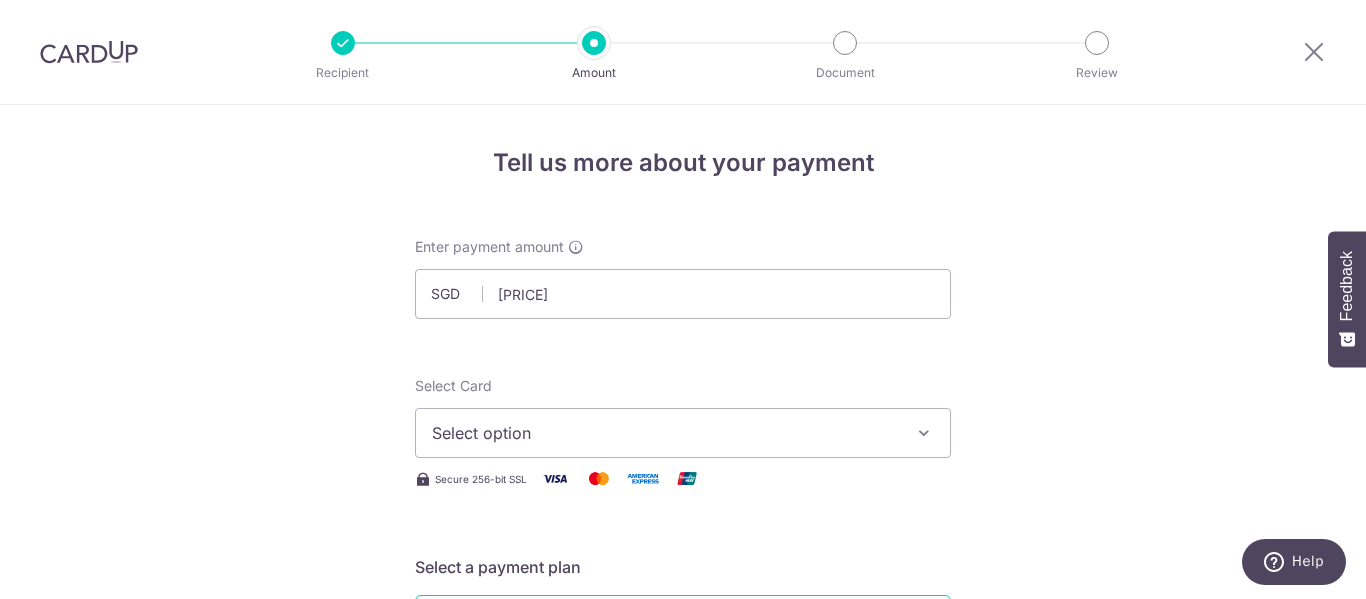 type on "[PRICE]" 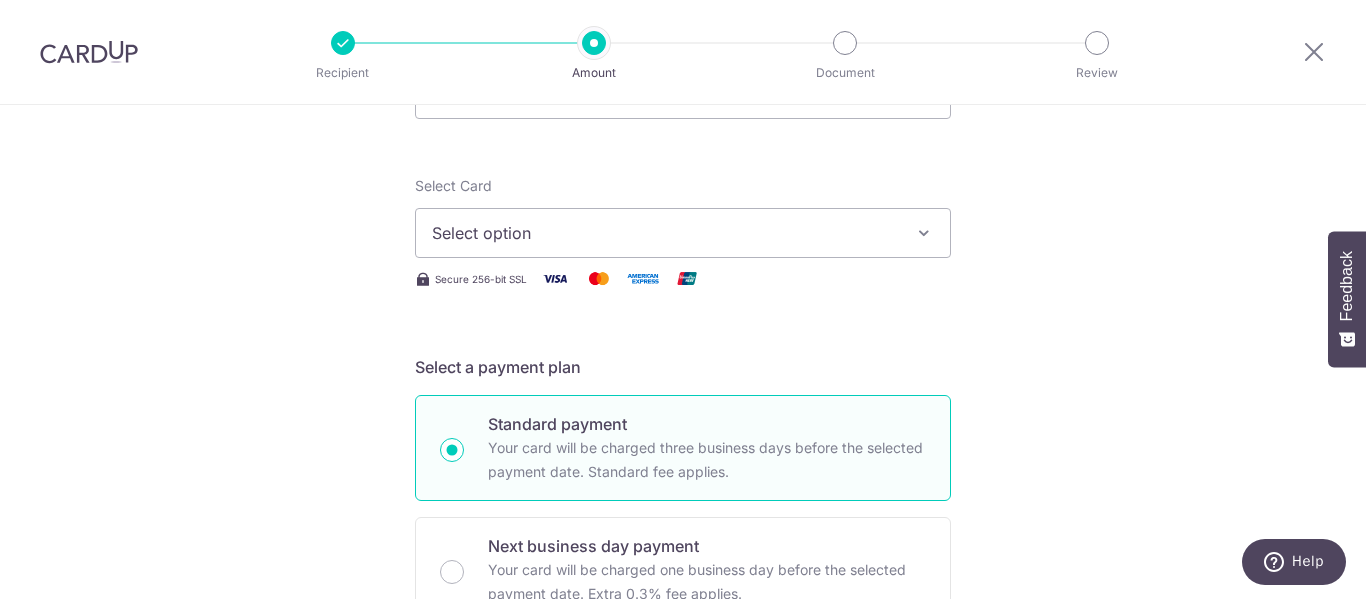click on "Select option" at bounding box center (665, 233) 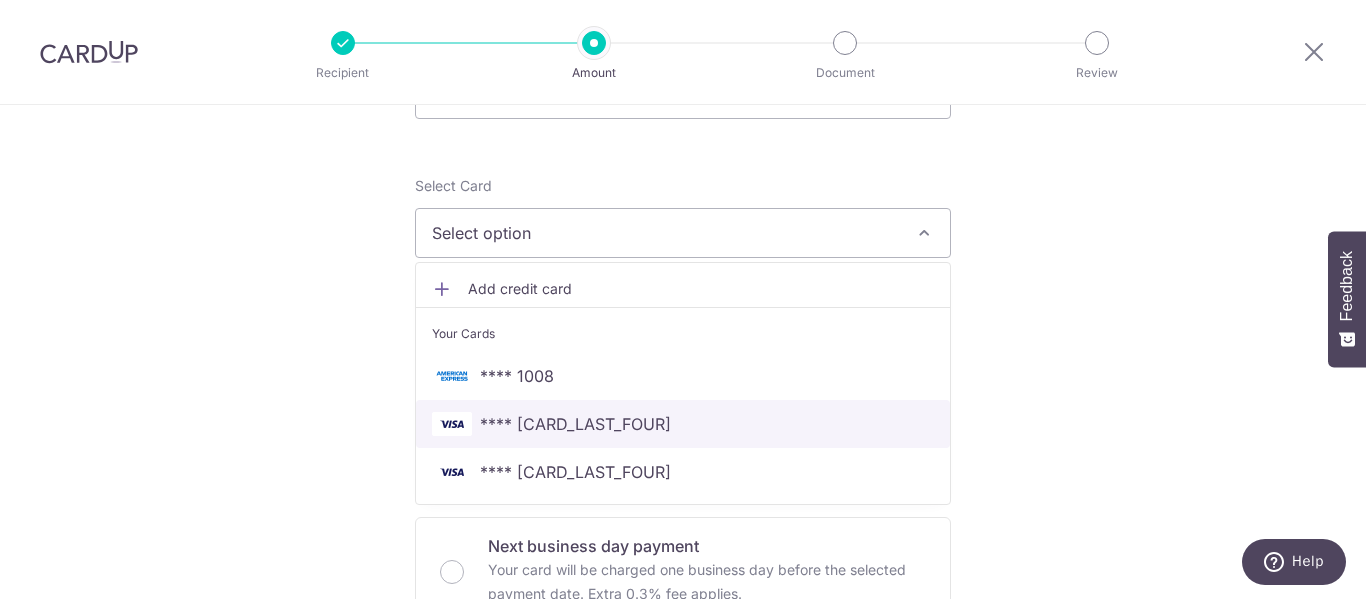 click on "**** 9876" at bounding box center [575, 424] 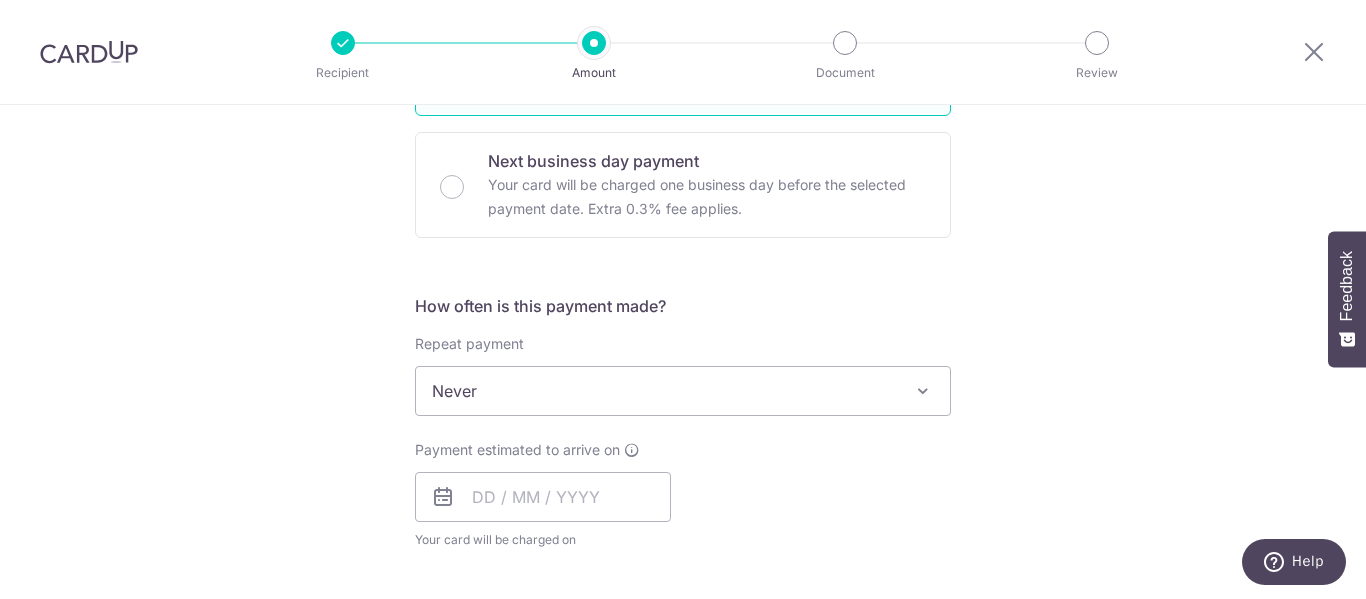 scroll, scrollTop: 700, scrollLeft: 0, axis: vertical 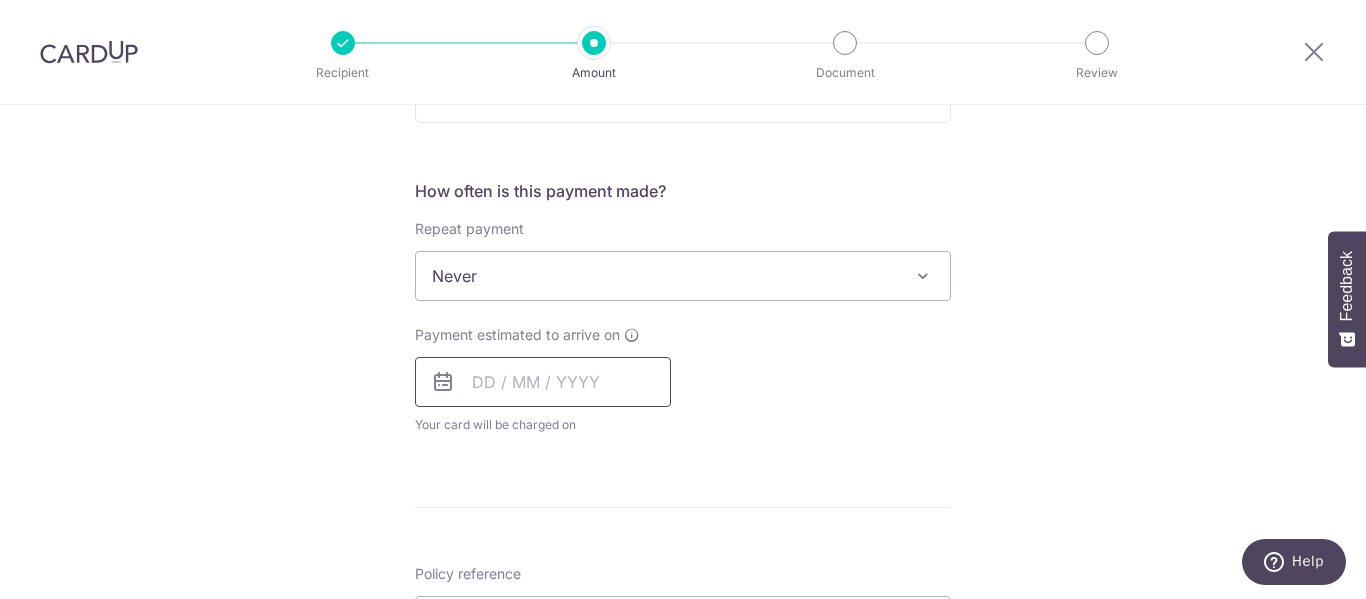 click at bounding box center [543, 382] 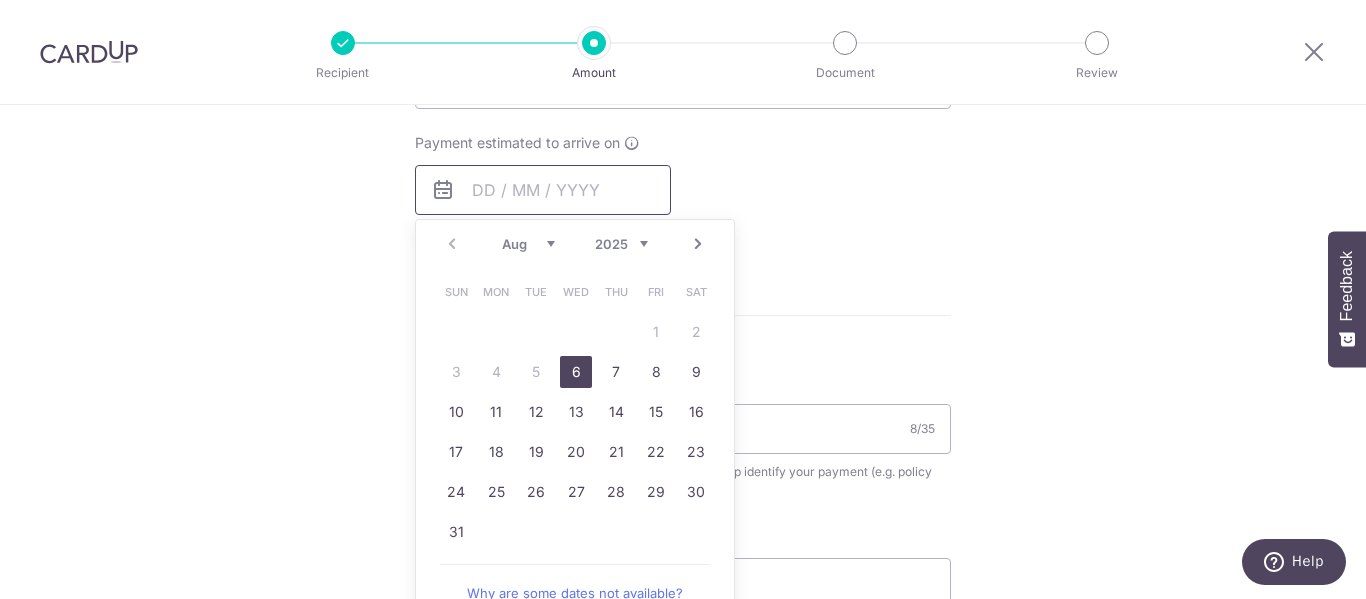 scroll, scrollTop: 900, scrollLeft: 0, axis: vertical 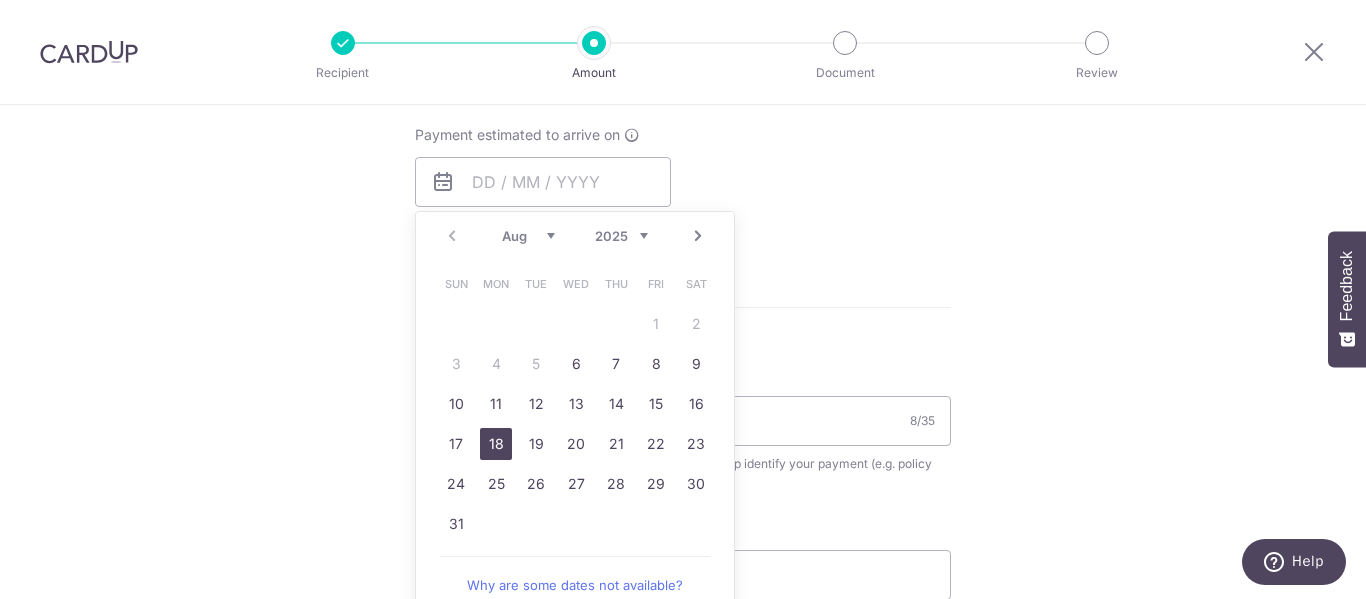 click on "18" at bounding box center (496, 444) 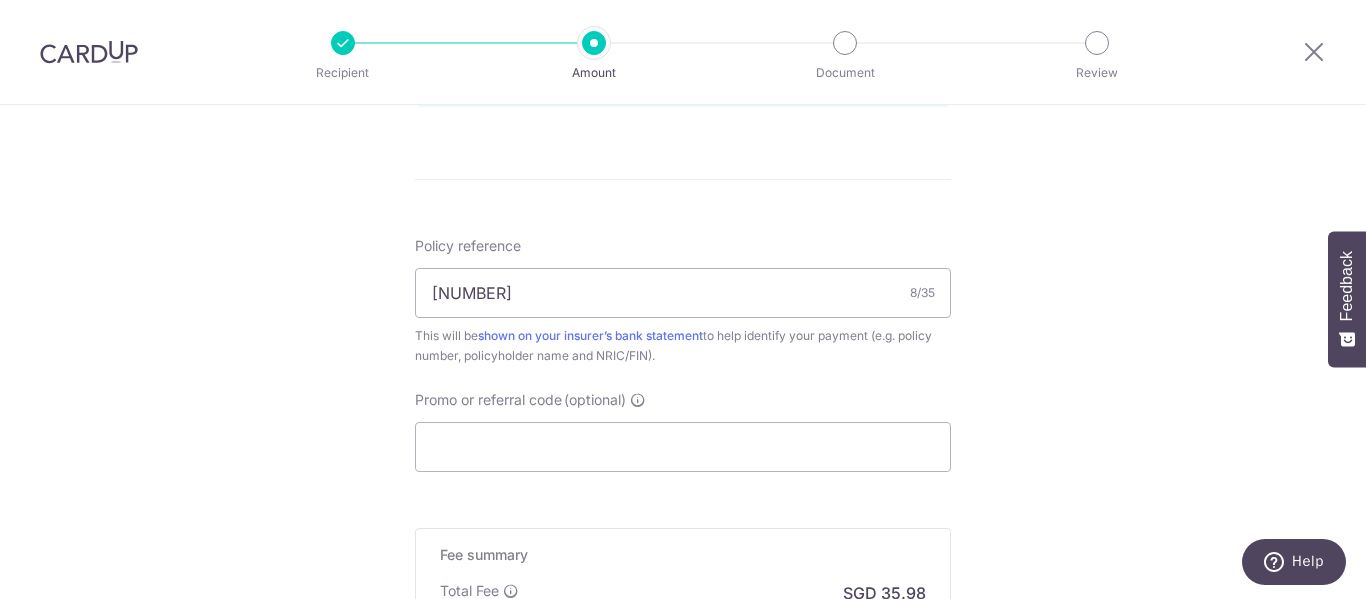 scroll, scrollTop: 1397, scrollLeft: 0, axis: vertical 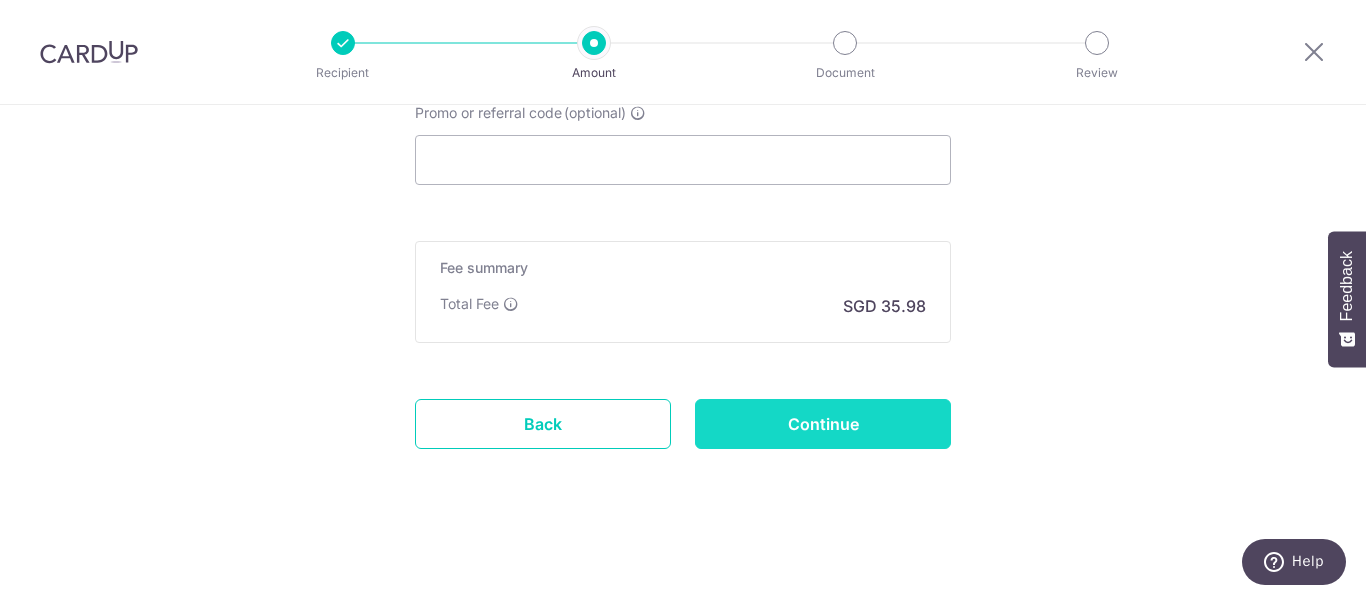 click on "Continue" at bounding box center (823, 424) 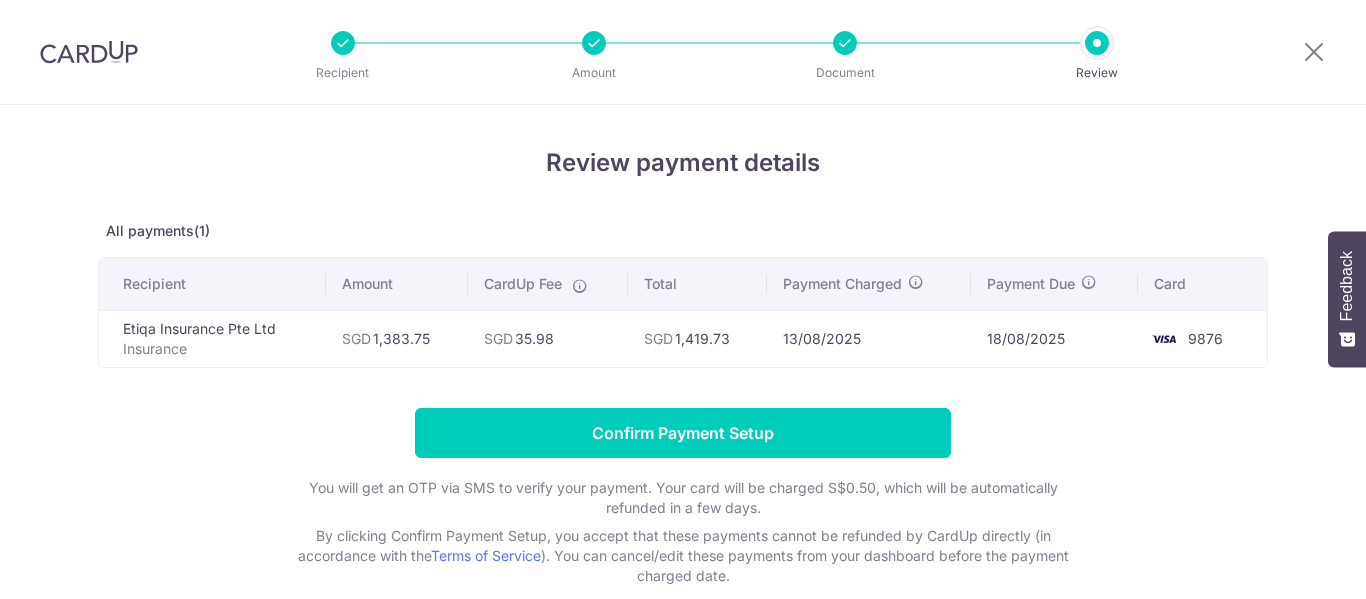 scroll, scrollTop: 0, scrollLeft: 0, axis: both 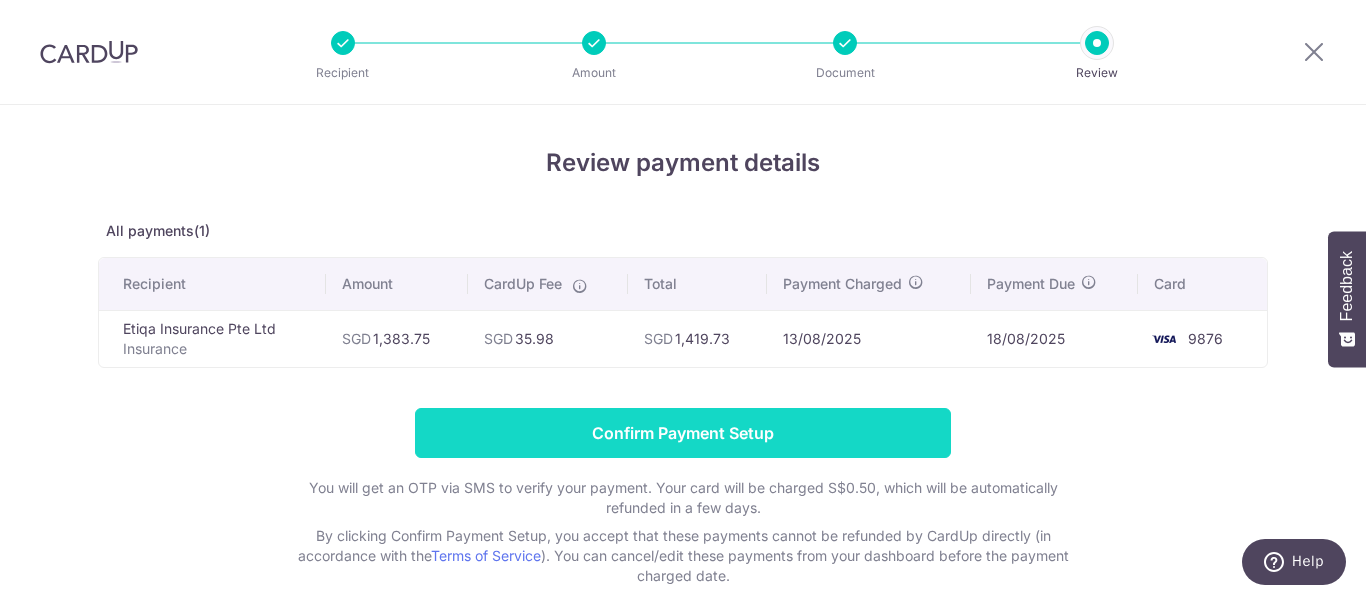click on "Confirm Payment Setup" at bounding box center [683, 433] 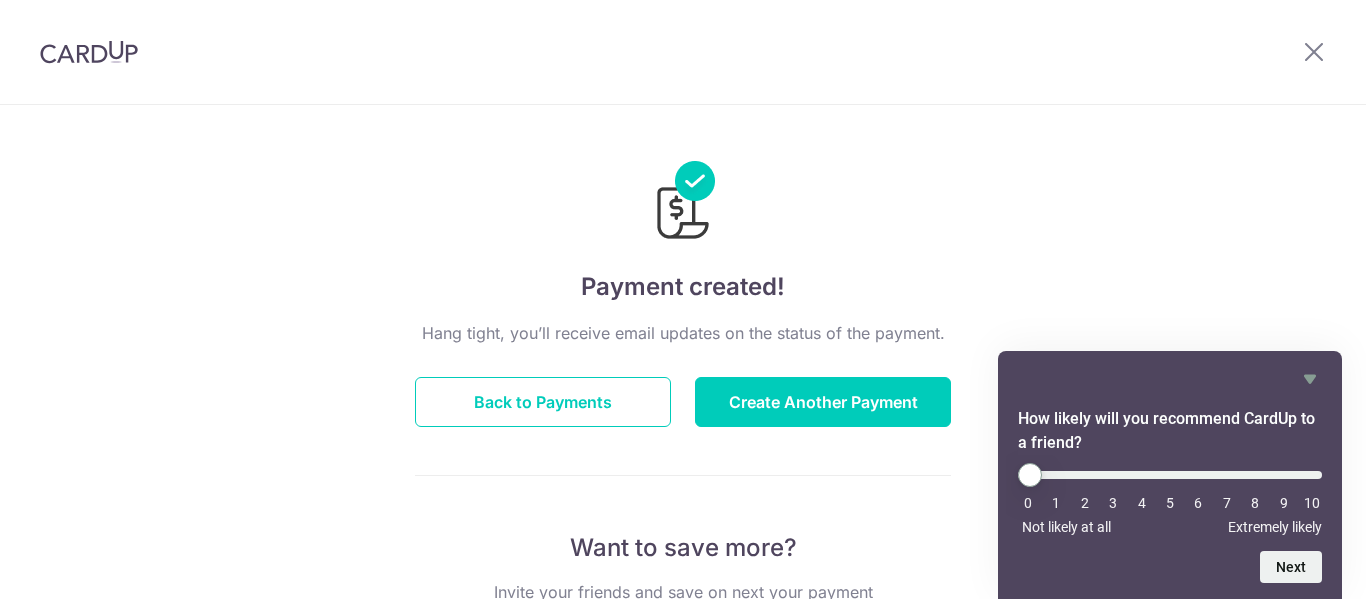 scroll, scrollTop: 0, scrollLeft: 0, axis: both 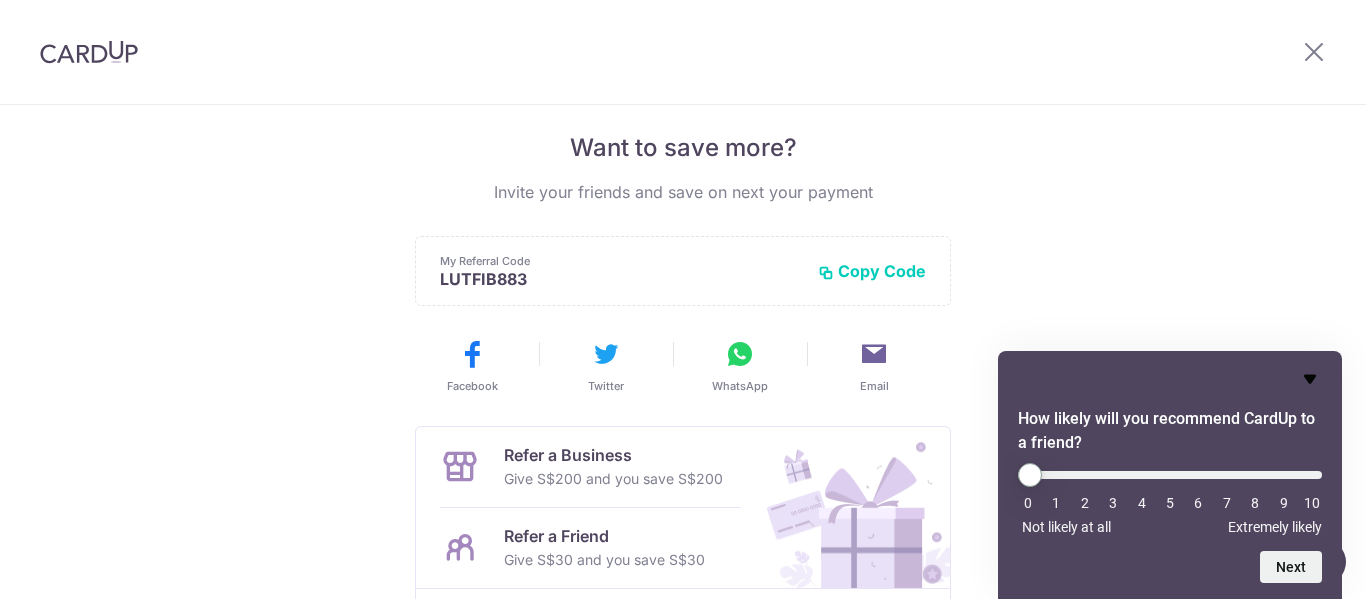 click 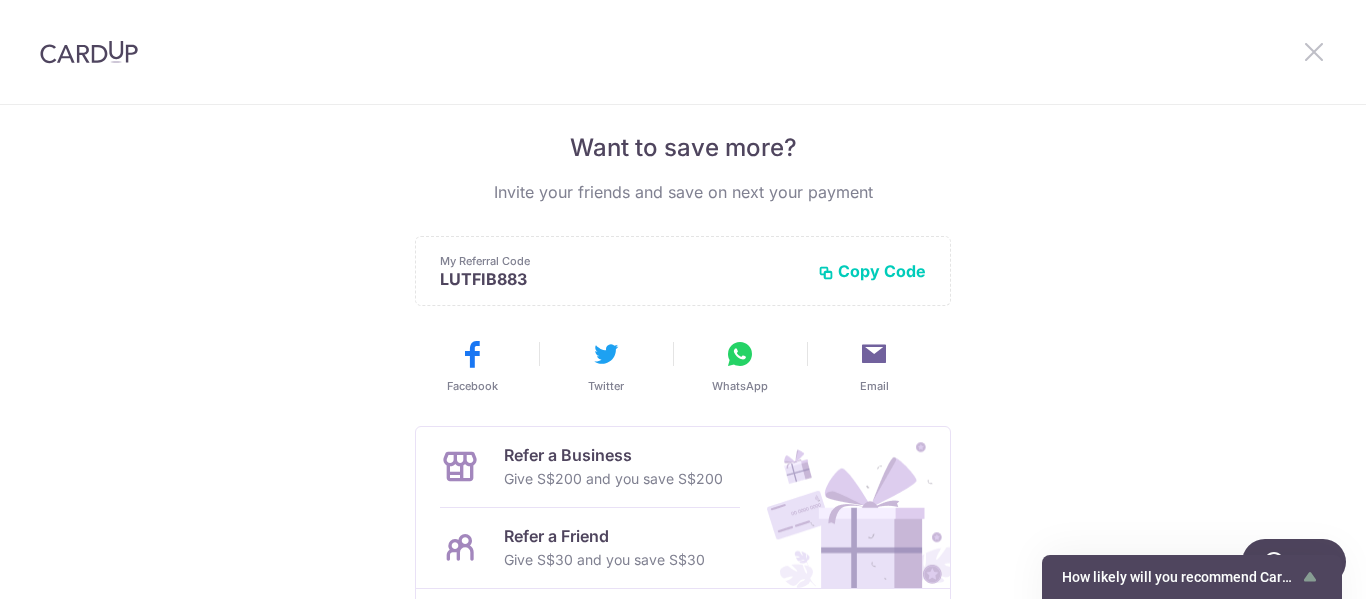 click at bounding box center [1314, 51] 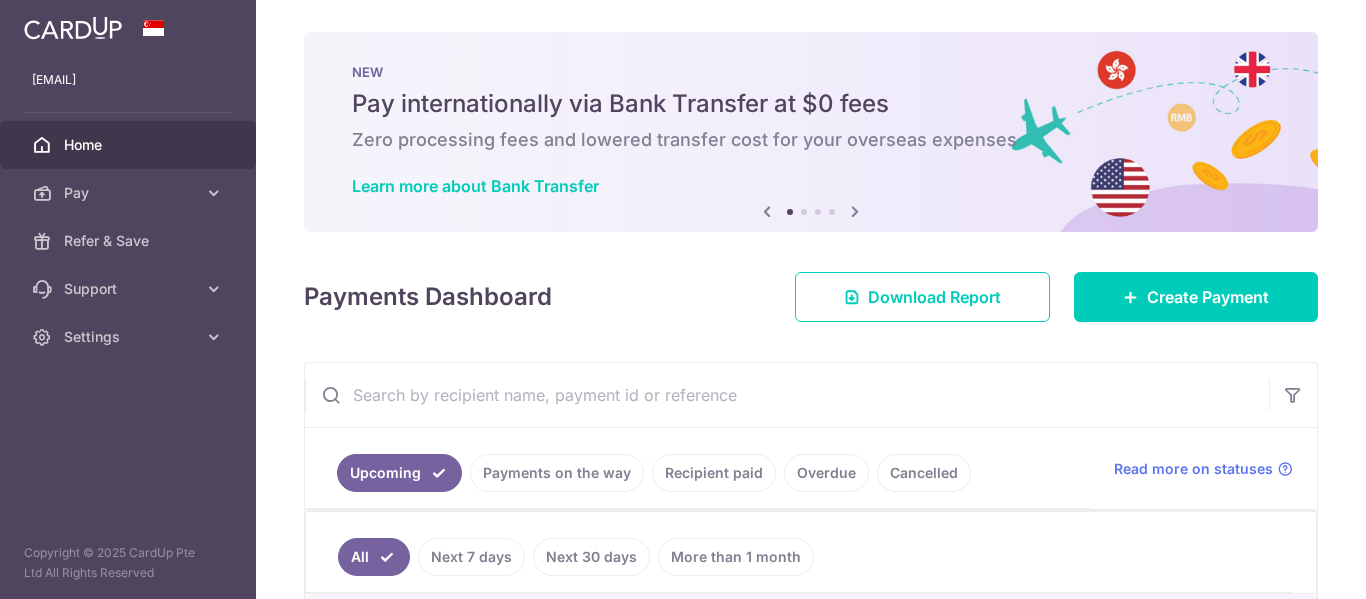 scroll, scrollTop: 0, scrollLeft: 0, axis: both 